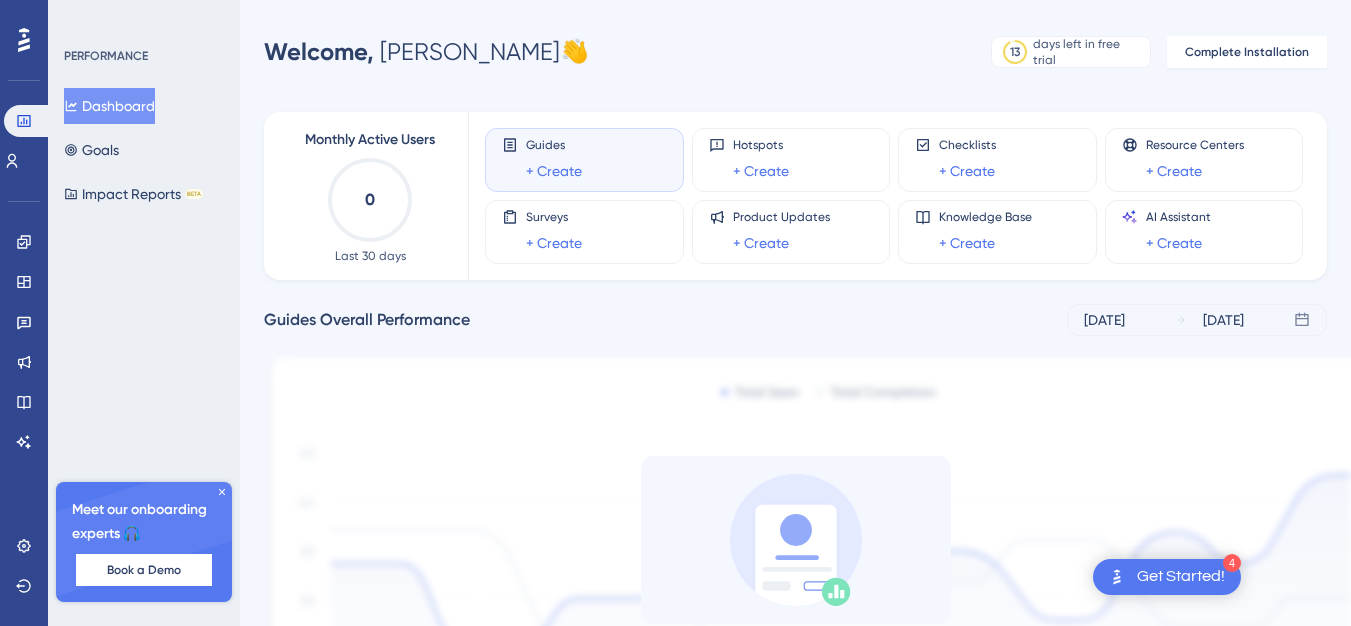 scroll, scrollTop: 0, scrollLeft: 0, axis: both 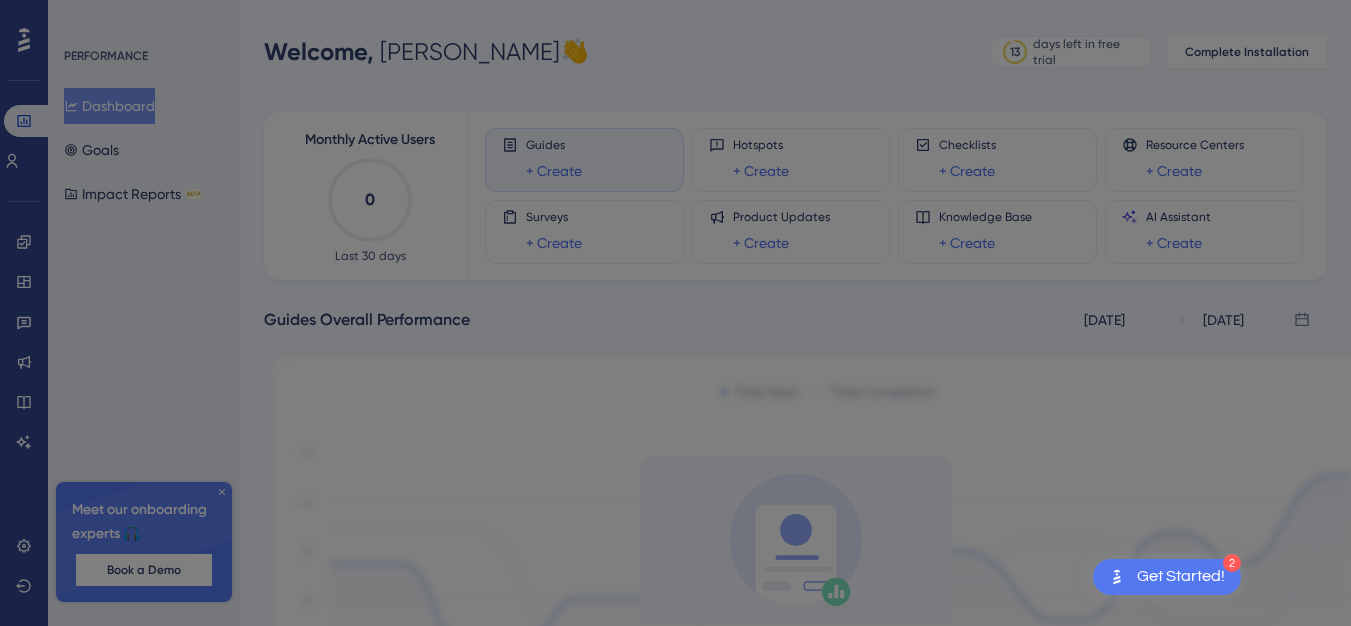 click on "Our free Support Essentials plan is here! After your Free Trial is over, you can keep using our  free Self-Service Support Essentials plan including; Knowledge Base (unlimited number of articles) Product Updates (unlimited number of posts) Resource Center (a single in-app widget to house your Knowledge Base, Product Updates, and other URL resources) AI Assistant (free resolutions) Give them all a try and start using them forever free! GOT IT!" at bounding box center [683, 320] 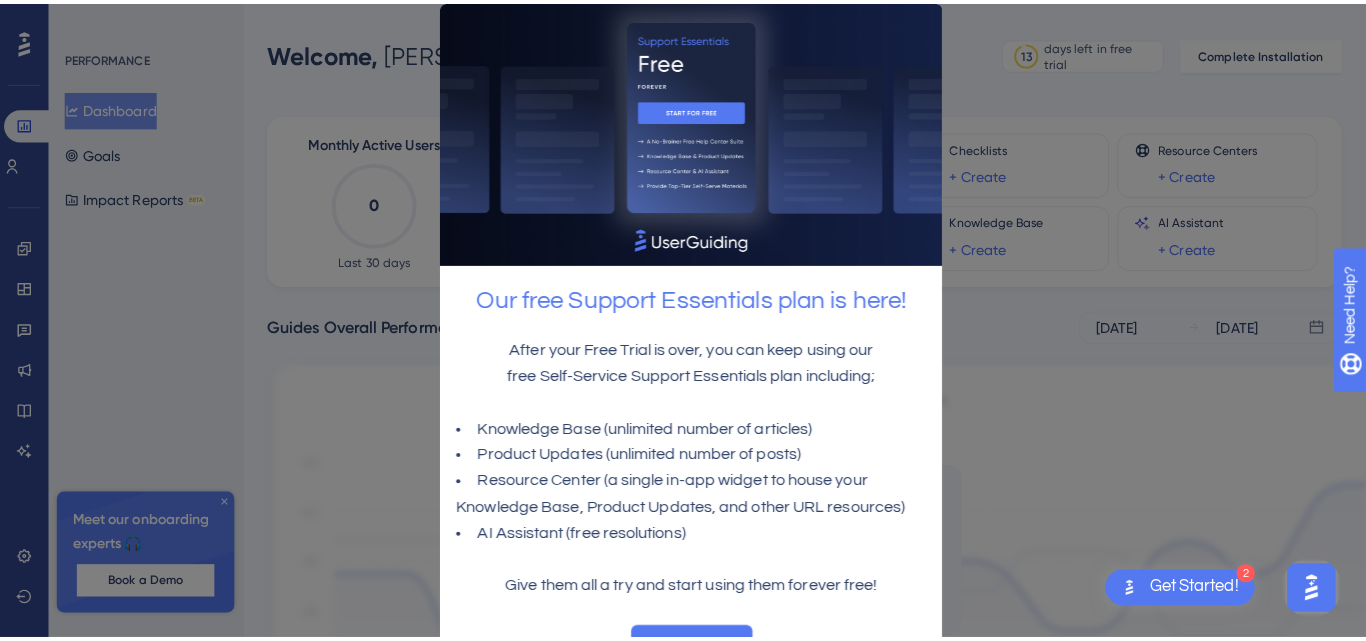 scroll, scrollTop: 0, scrollLeft: 0, axis: both 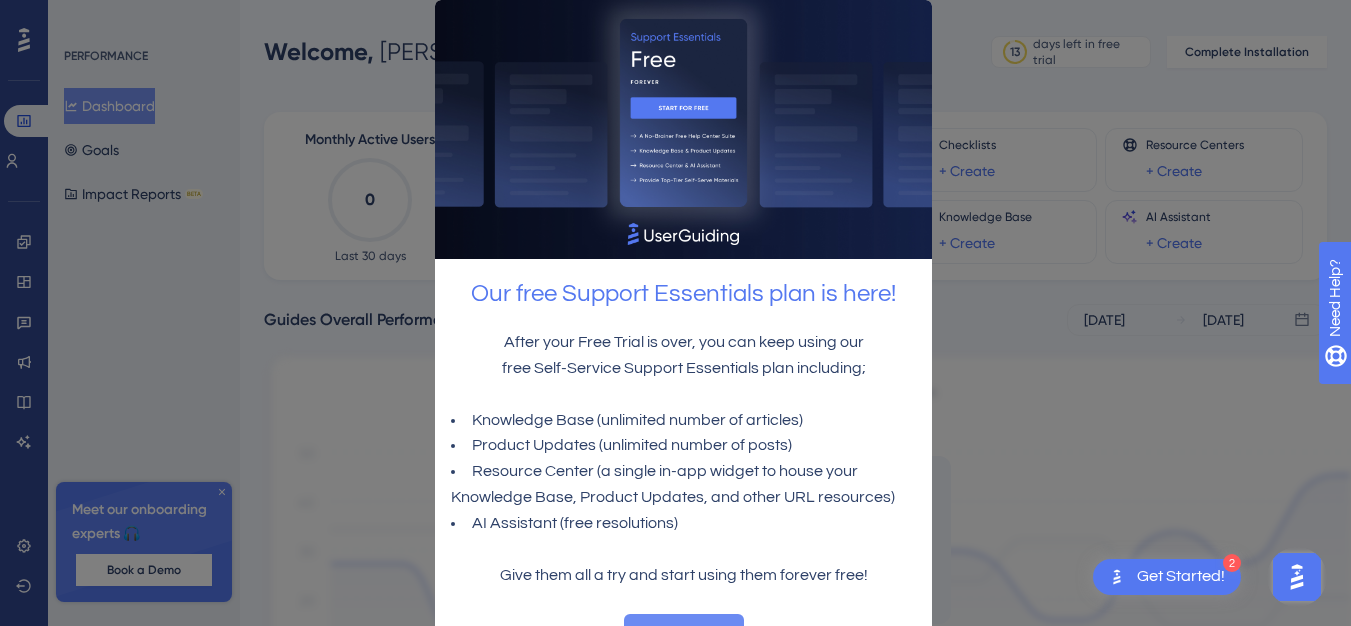 click on "GOT IT!" at bounding box center [683, 634] 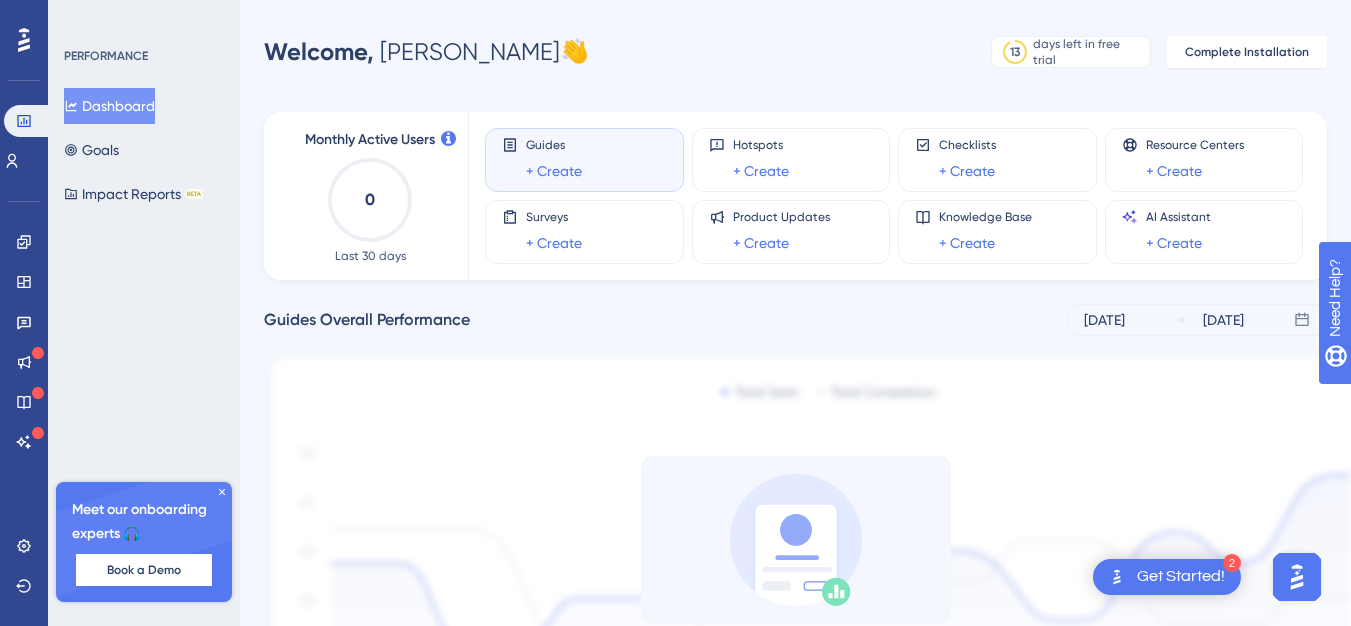 click 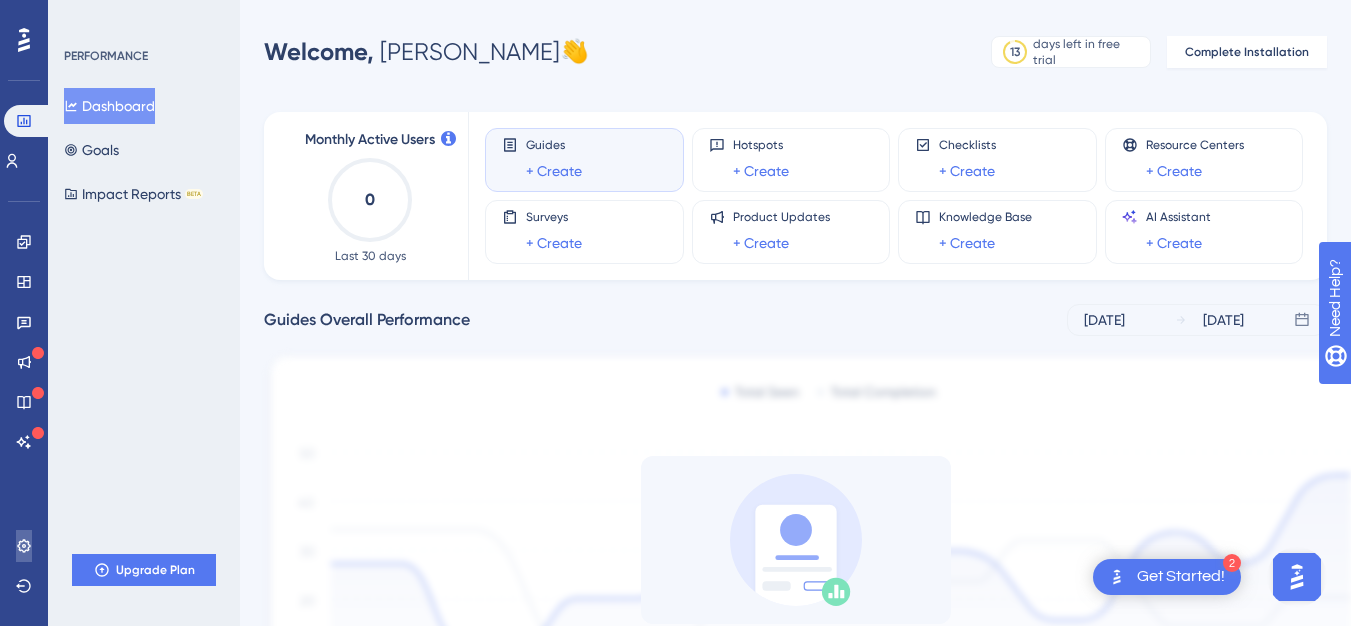 click at bounding box center [24, 546] 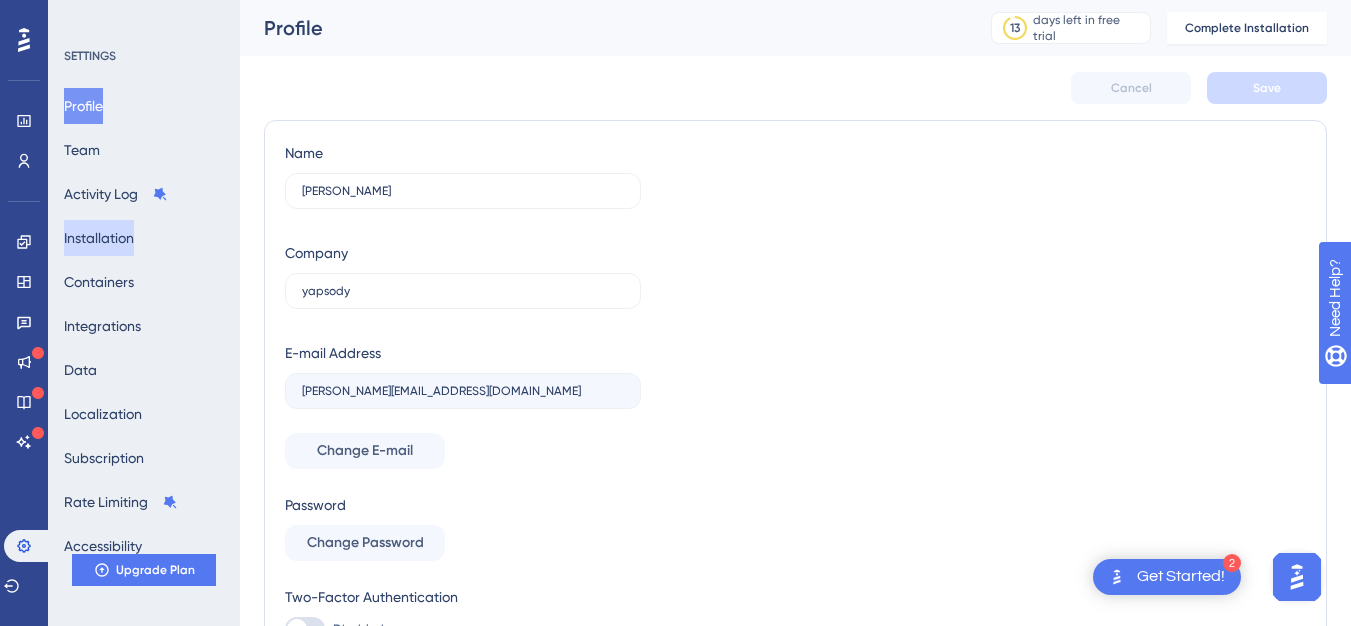 click on "Installation" at bounding box center [99, 238] 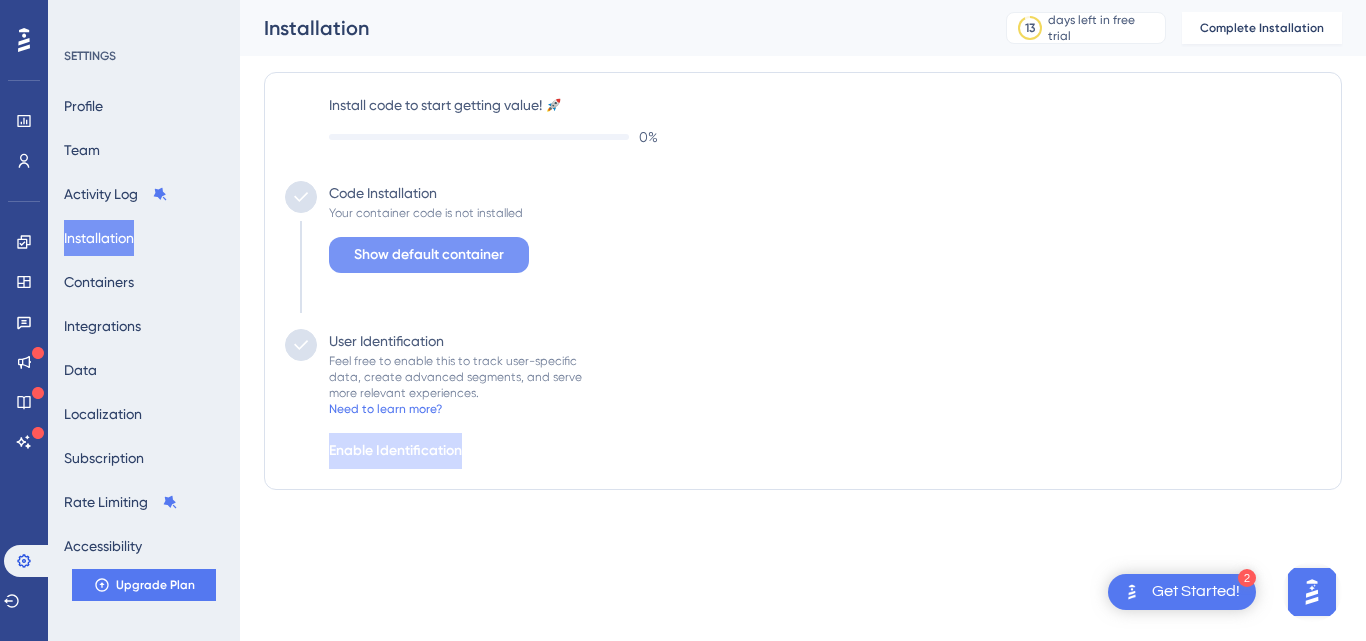 click on "Show default container" at bounding box center [429, 255] 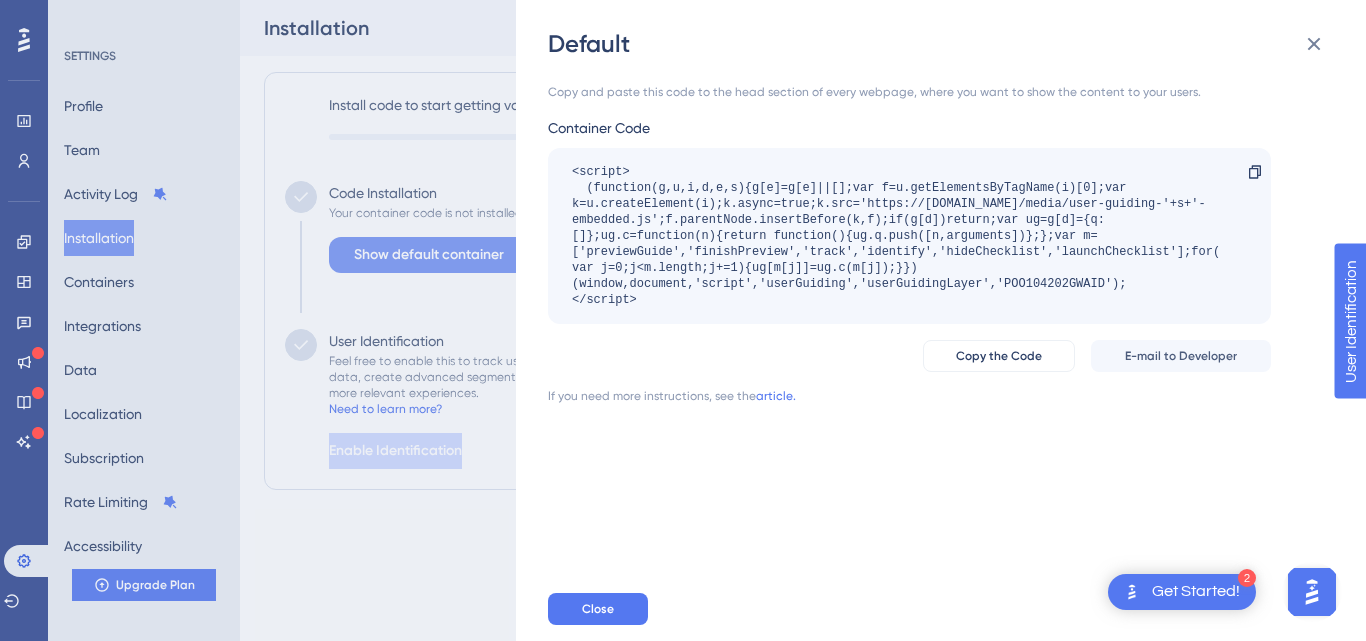 scroll, scrollTop: 0, scrollLeft: 0, axis: both 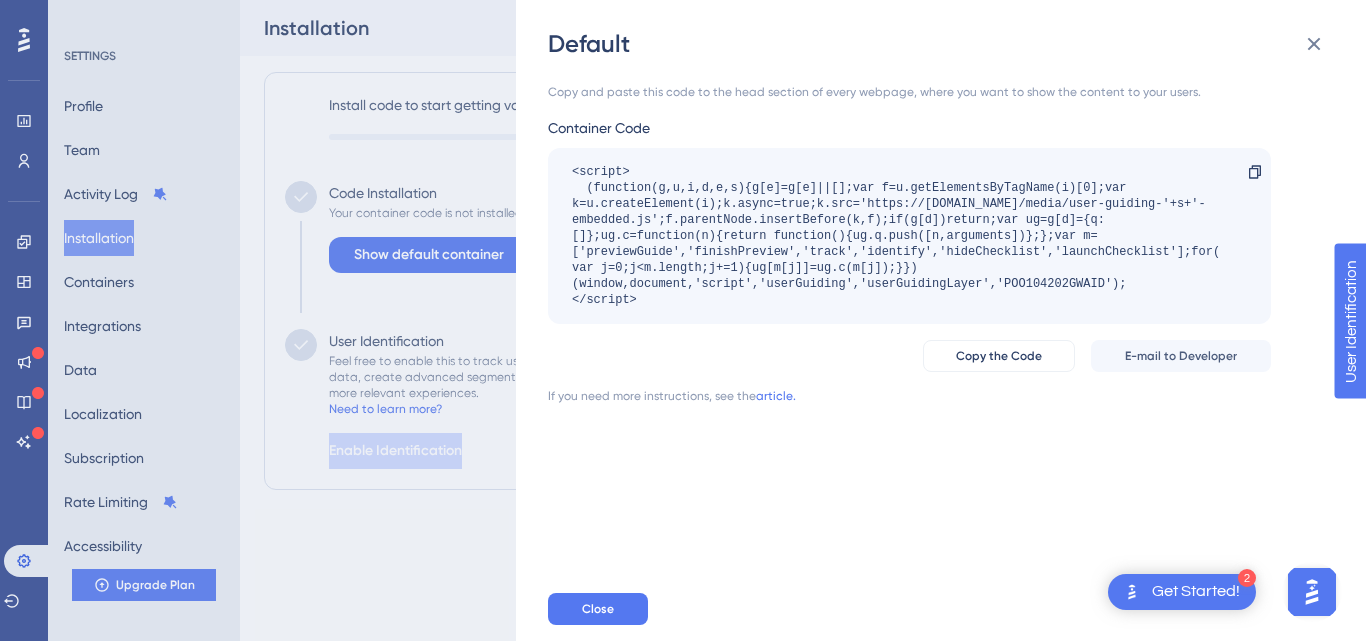 click on "Default Copy and paste this code to the head section of every webpage, where you want to show the content to your users. Container Code <script>
(function(g,u,i,d,e,s){g[e]=g[e]||[];var f=u.getElementsByTagName(i)[0];var k=u.createElement(i);k.async=true;k.src='https://[DOMAIN_NAME]/media/user-guiding-'+s+'-embedded.js';f.parentNode.insertBefore(k,f);if(g[d])return;var ug=g[d]={q:[]};ug.c=function(n){return function(){ug.q.push([n,arguments])};};var m=['previewGuide','finishPreview','track','identify','hideChecklist','launchChecklist'];for(var j=0;j<m.length;j+=1){ug[m[j]]=ug.c(m[j]);}})(window,document,'script','userGuiding','userGuidingLayer','POO104202GWAID');
</script>
Copy Copy the Code E-mail to Developer If you need more instructions, see the  article. Close" at bounding box center [683, 320] 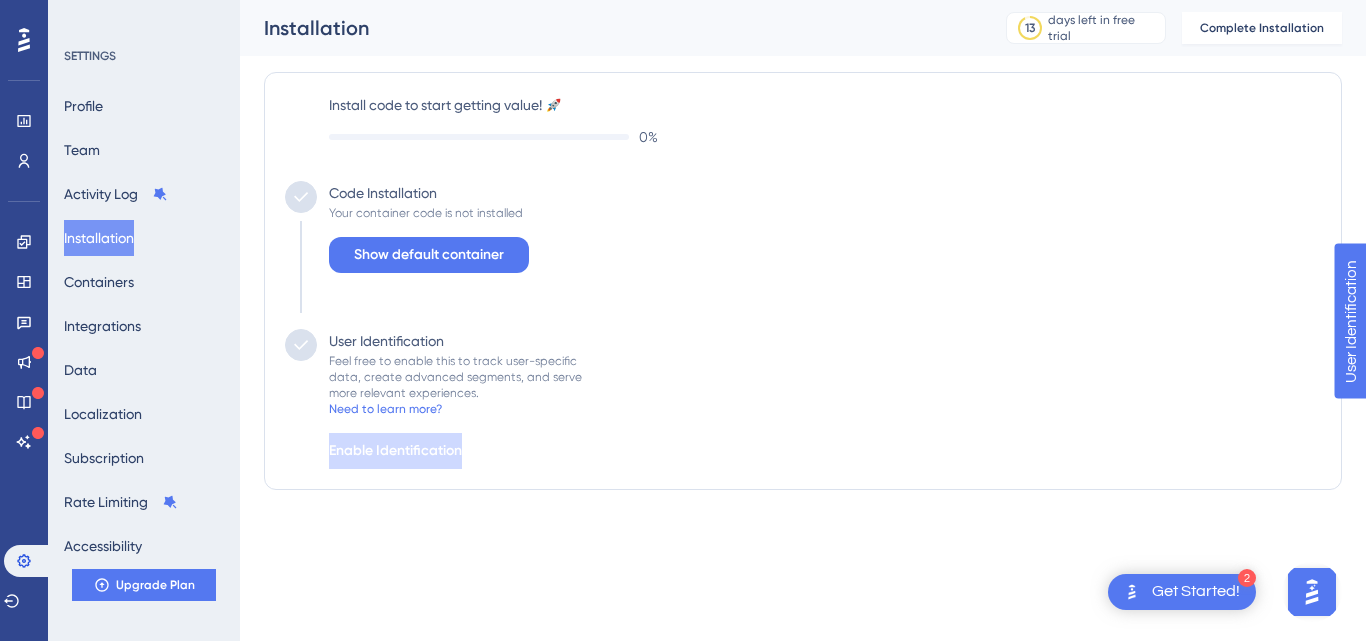 drag, startPoint x: 299, startPoint y: 352, endPoint x: 392, endPoint y: 462, distance: 144.04514 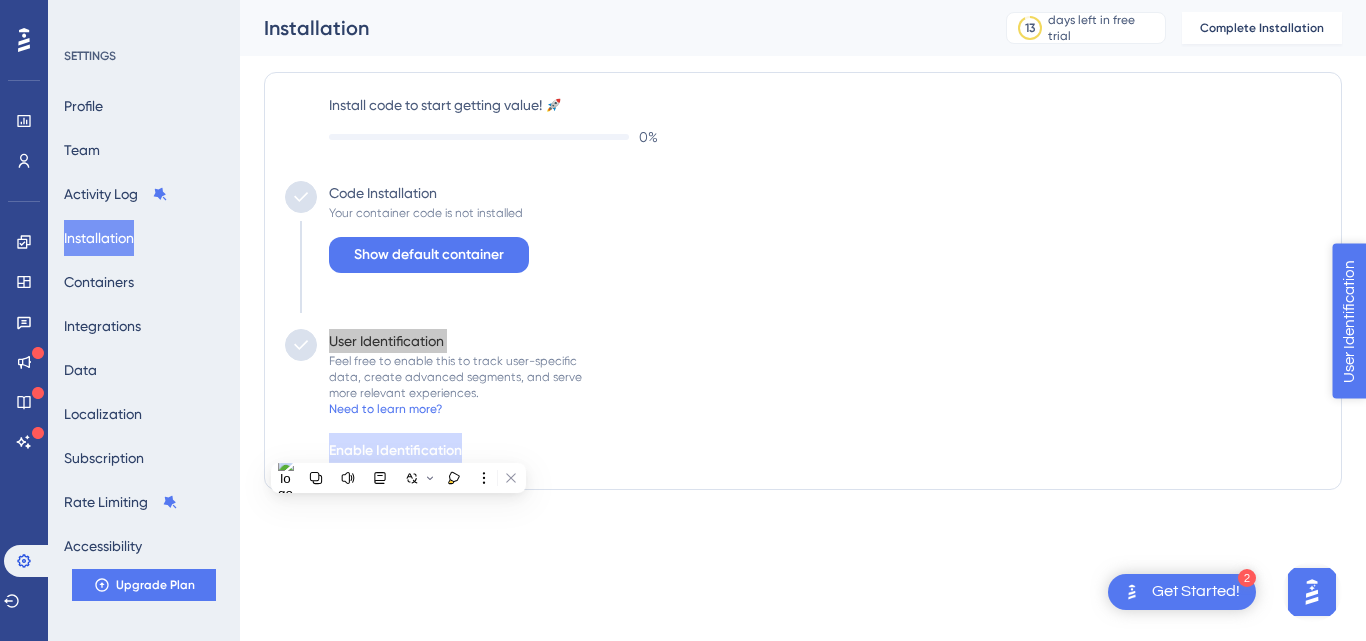 click on "User Identification" at bounding box center (1409, 415) 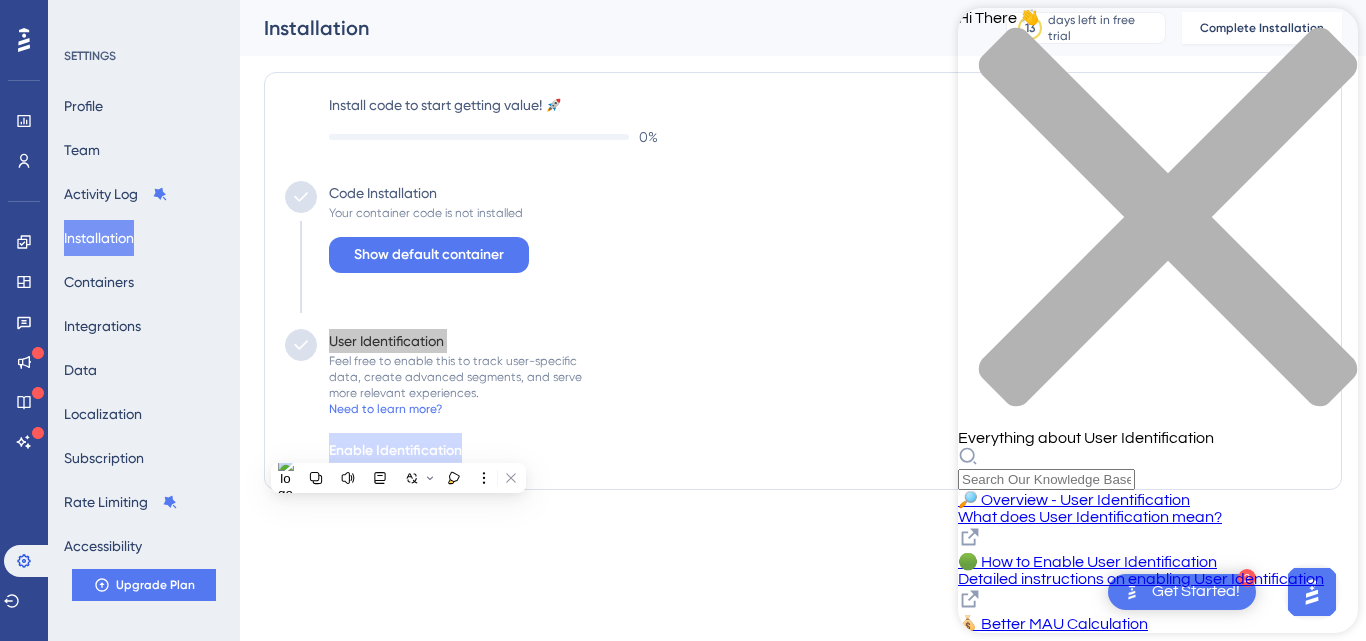scroll, scrollTop: 127, scrollLeft: 0, axis: vertical 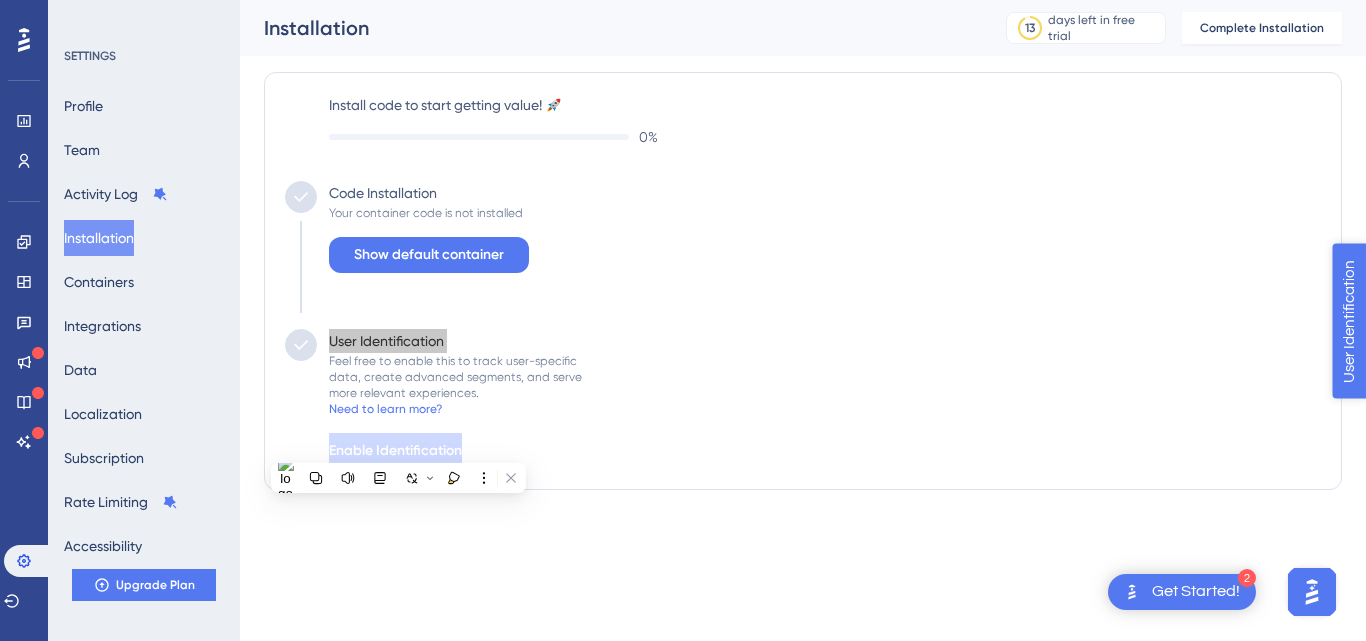 click on "User Identification" at bounding box center [1409, 415] 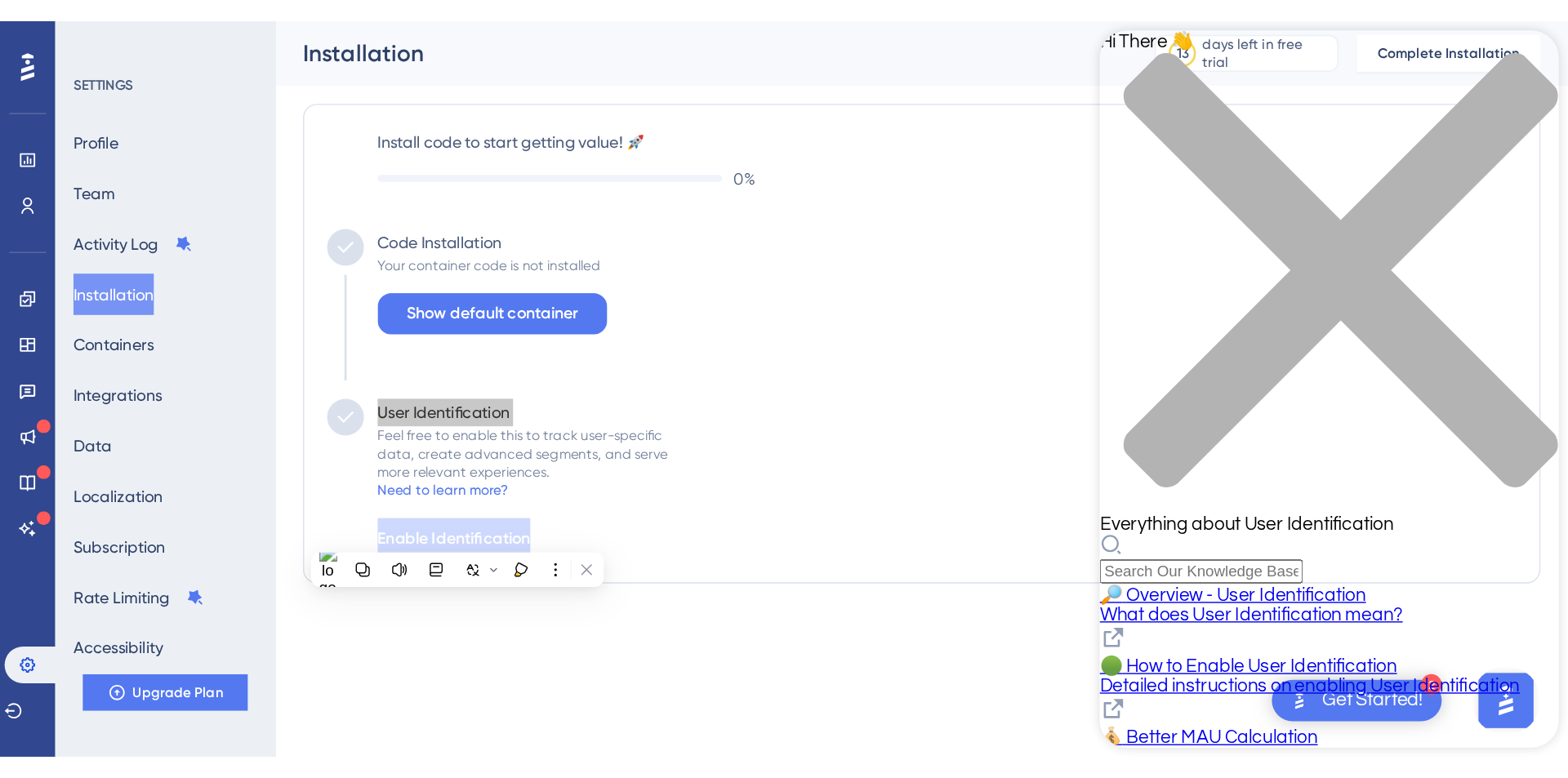 scroll, scrollTop: 104, scrollLeft: 0, axis: vertical 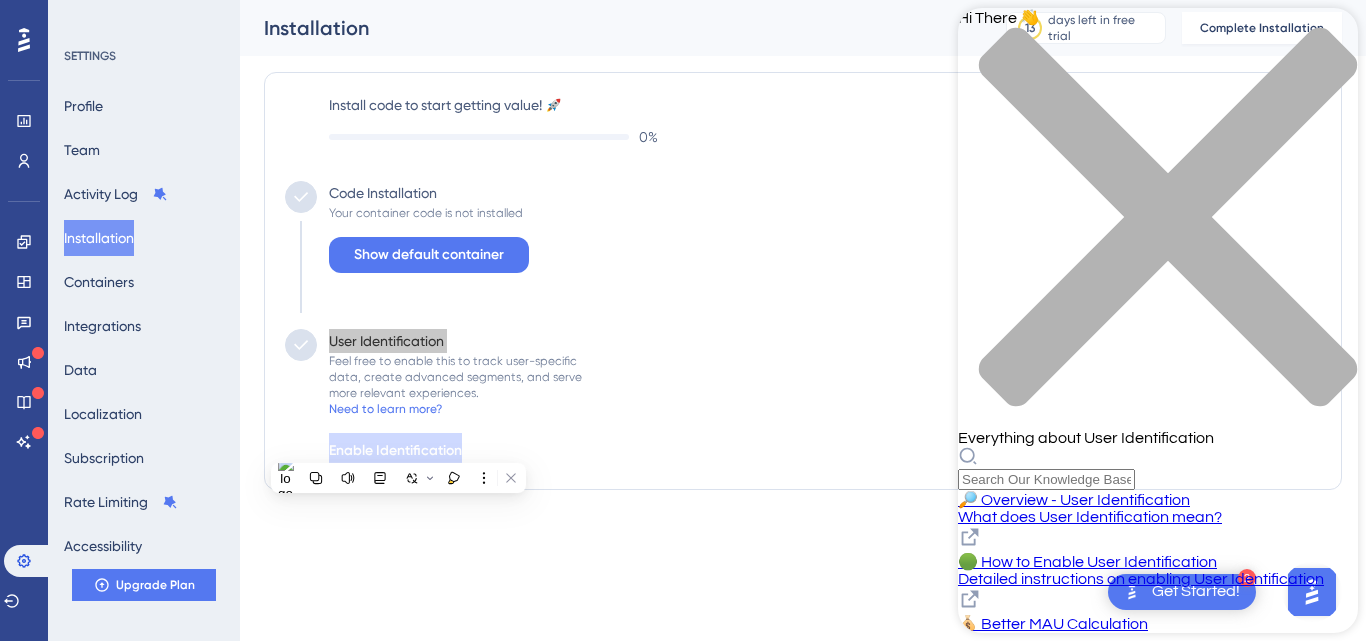 click on "💬   Chat with us" at bounding box center [1013, 810] 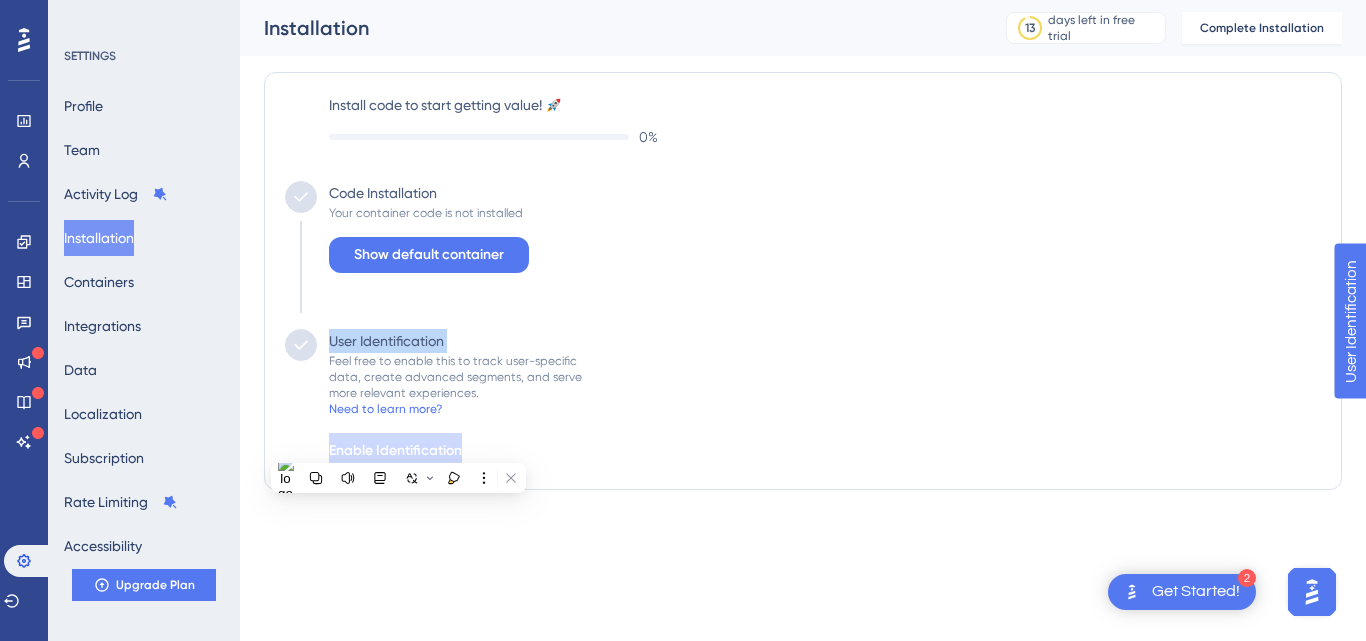 drag, startPoint x: 63, startPoint y: 509, endPoint x: 939, endPoint y: 516, distance: 876.02795 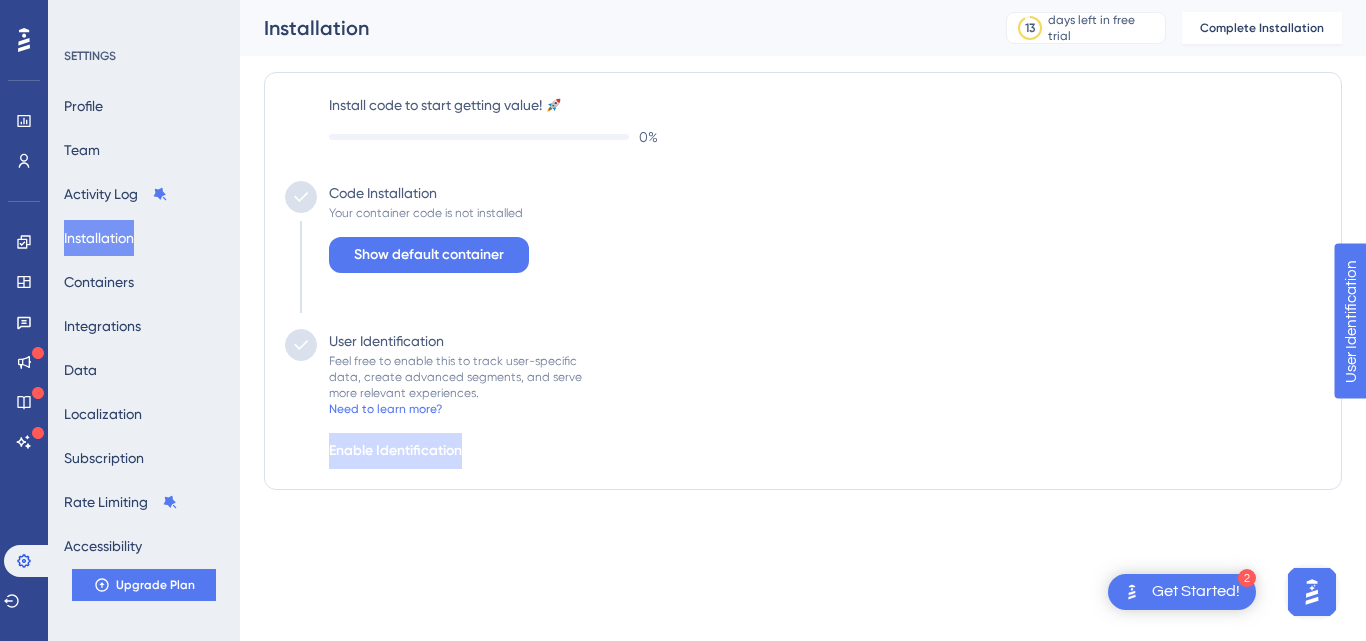 click at bounding box center [1132, 592] 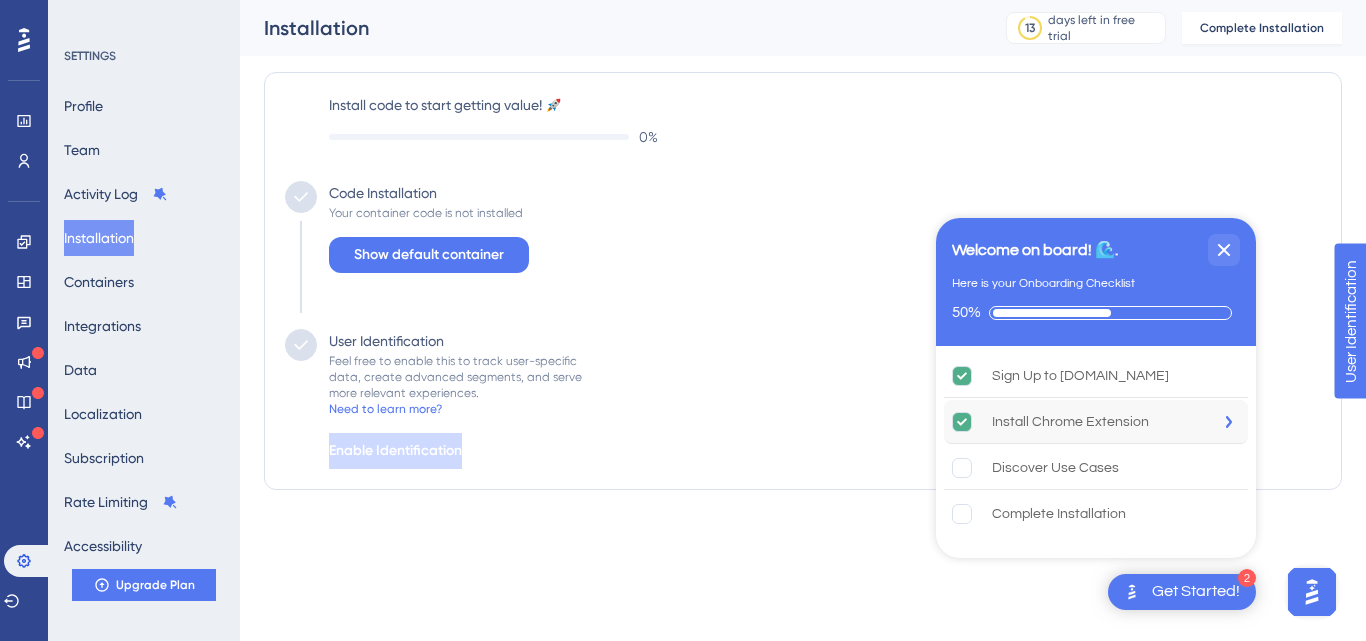 click on "Install Chrome Extension" at bounding box center [1070, 422] 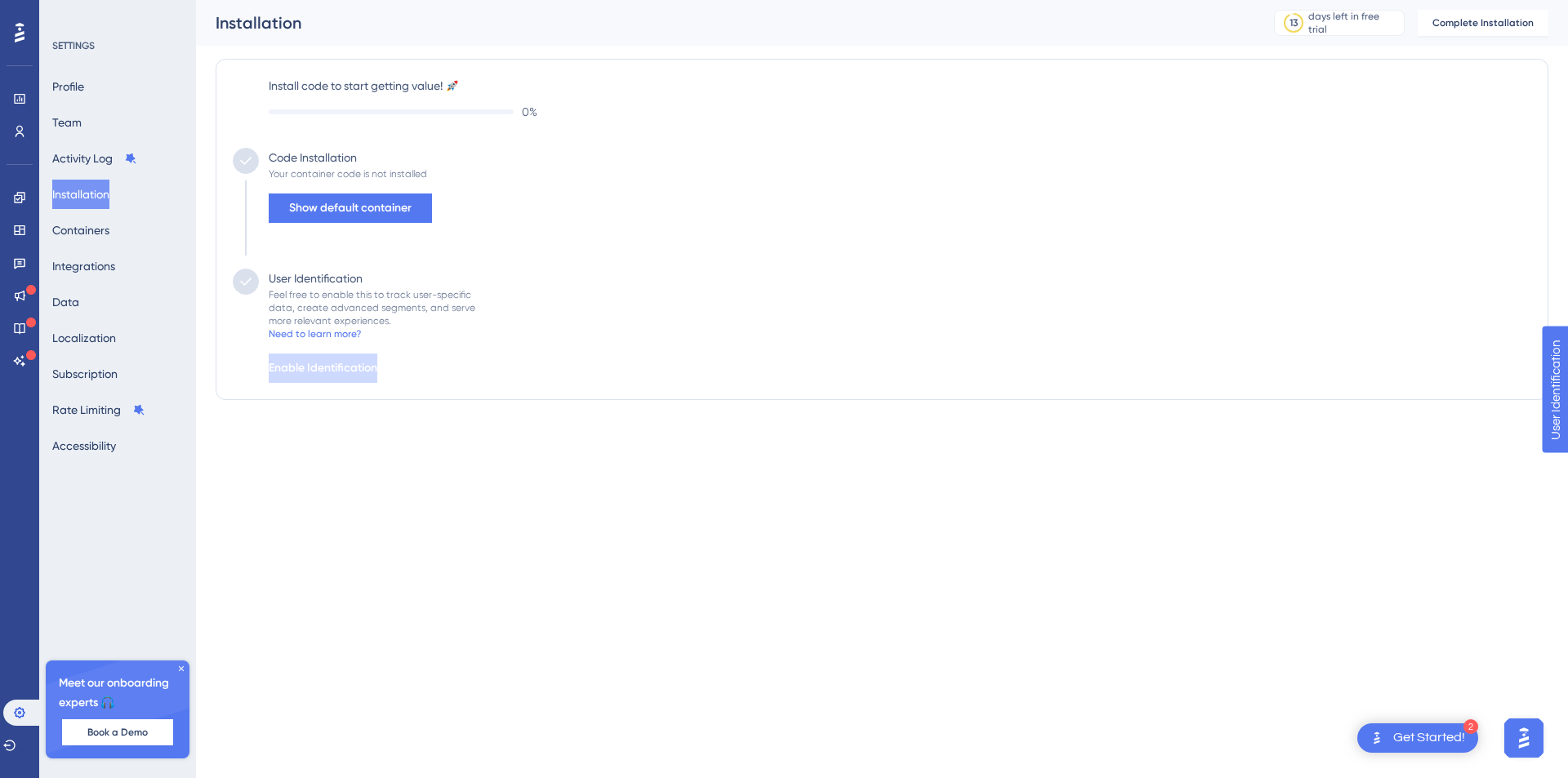 scroll, scrollTop: 0, scrollLeft: 0, axis: both 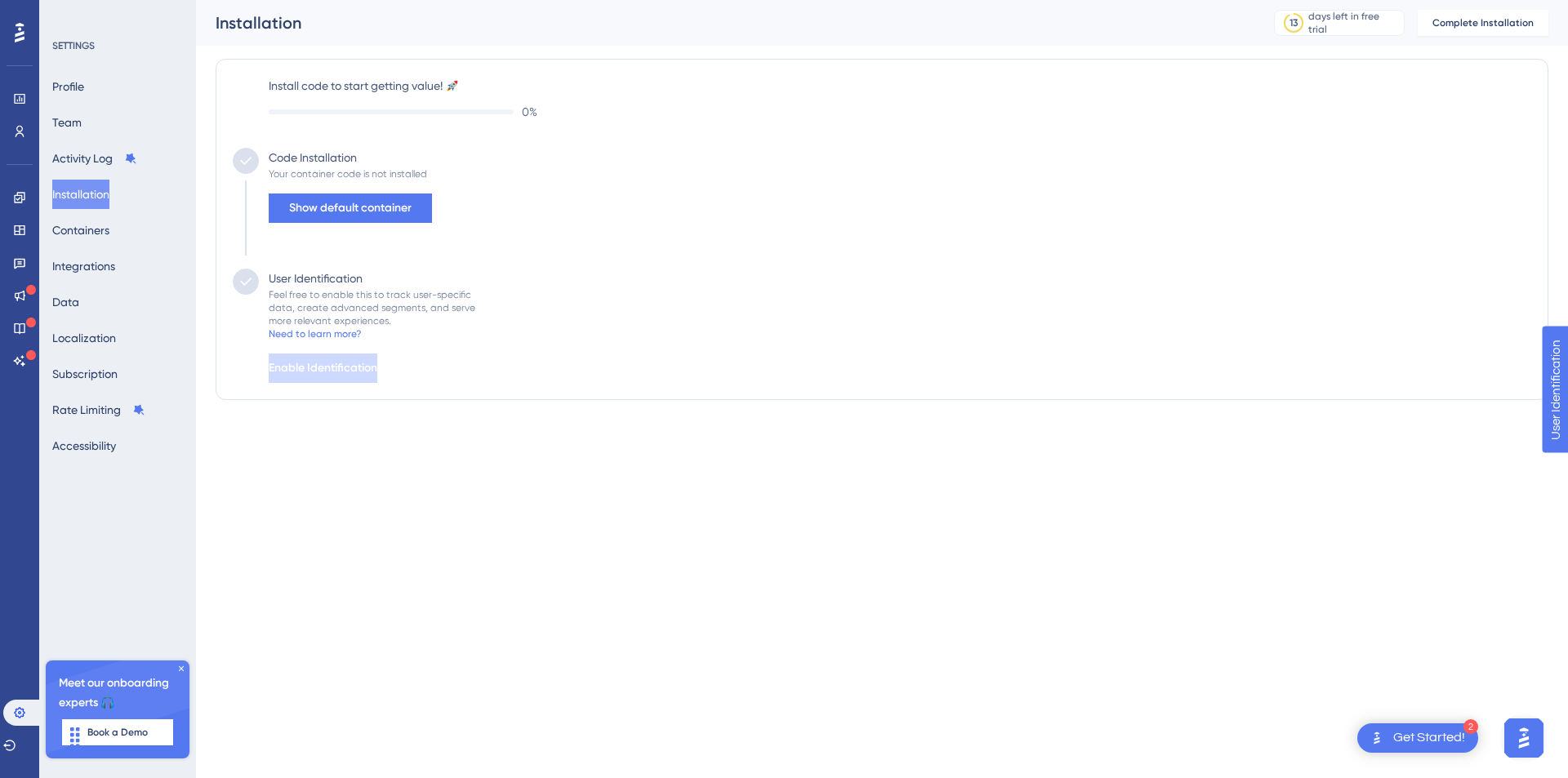 click on "Code Installation Your container code is not installed Show default container" at bounding box center (345, 208) 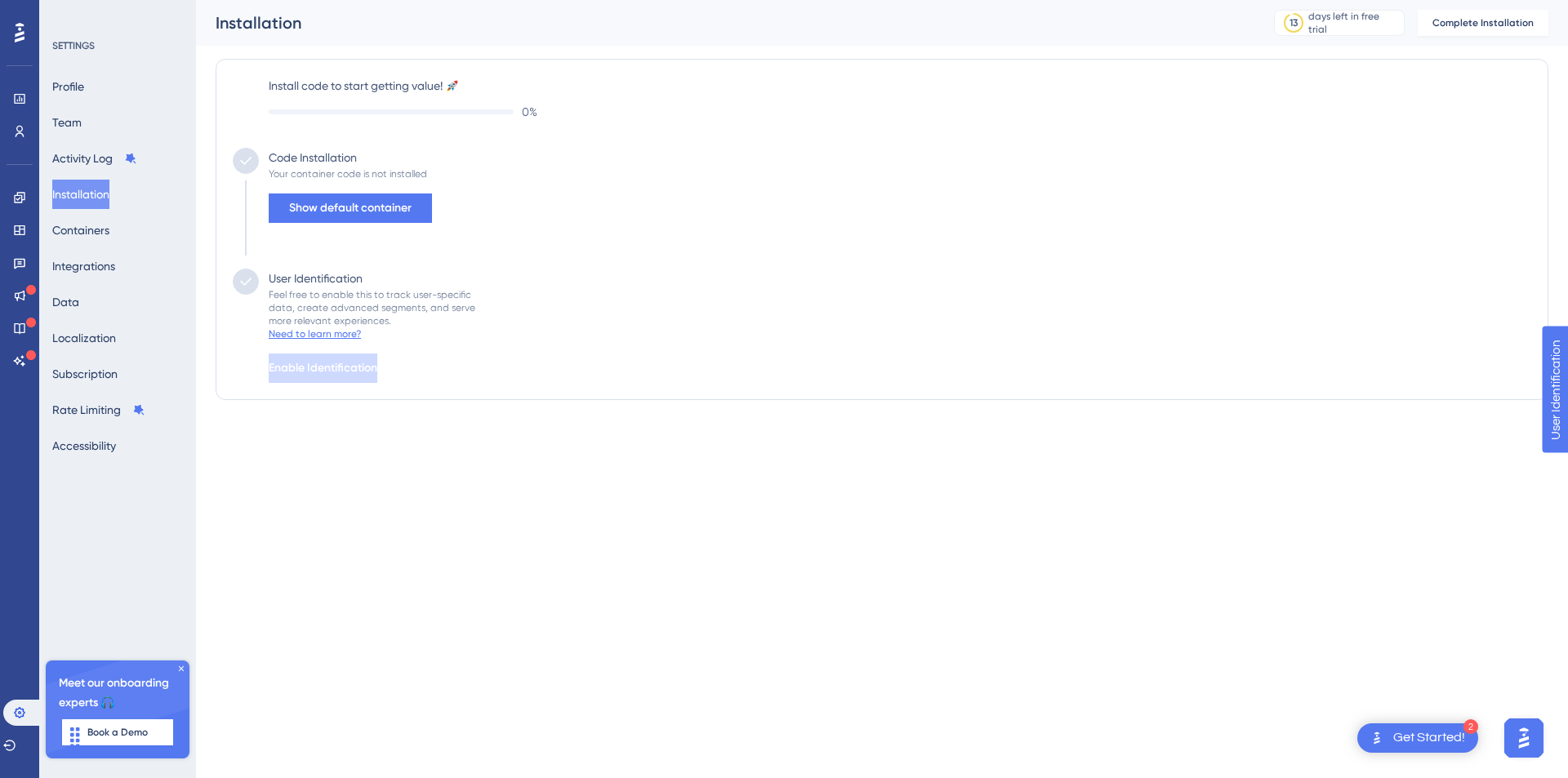 click on "Need to learn more?" at bounding box center [314, 334] 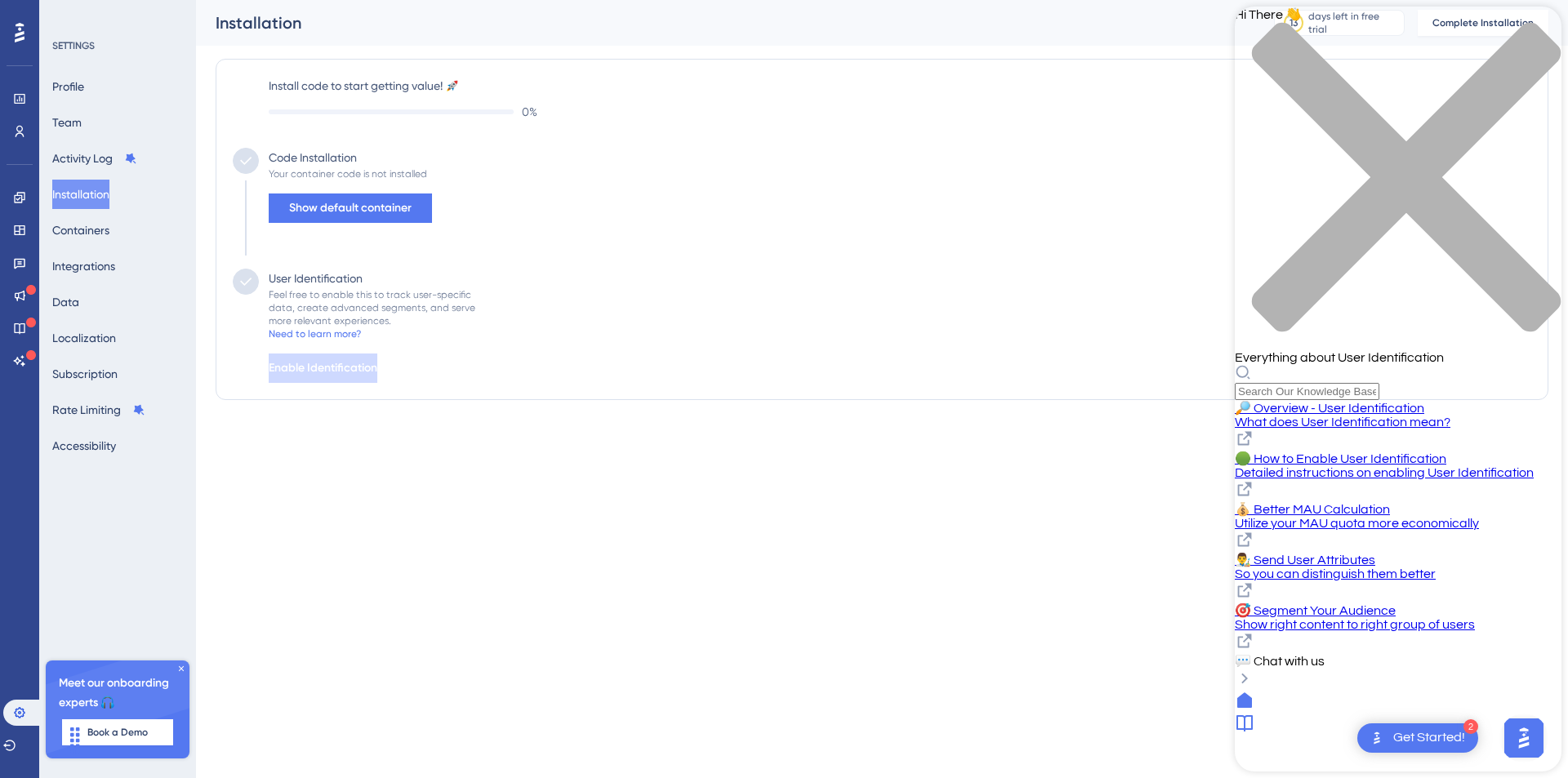 click on "👨‍🎨   Send User Attributes" at bounding box center (1305, 560) 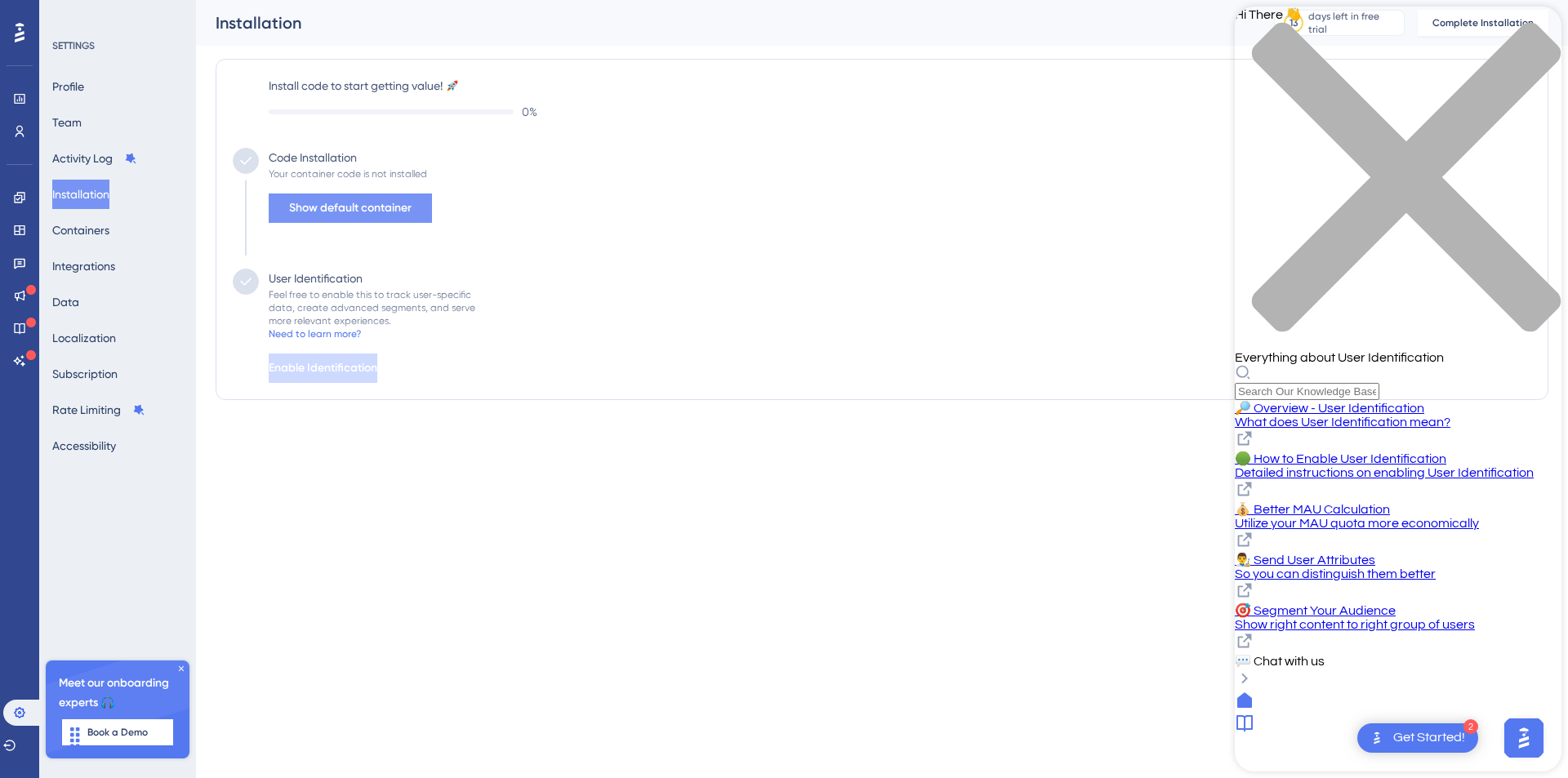 click on "Show default container" at bounding box center (350, 208) 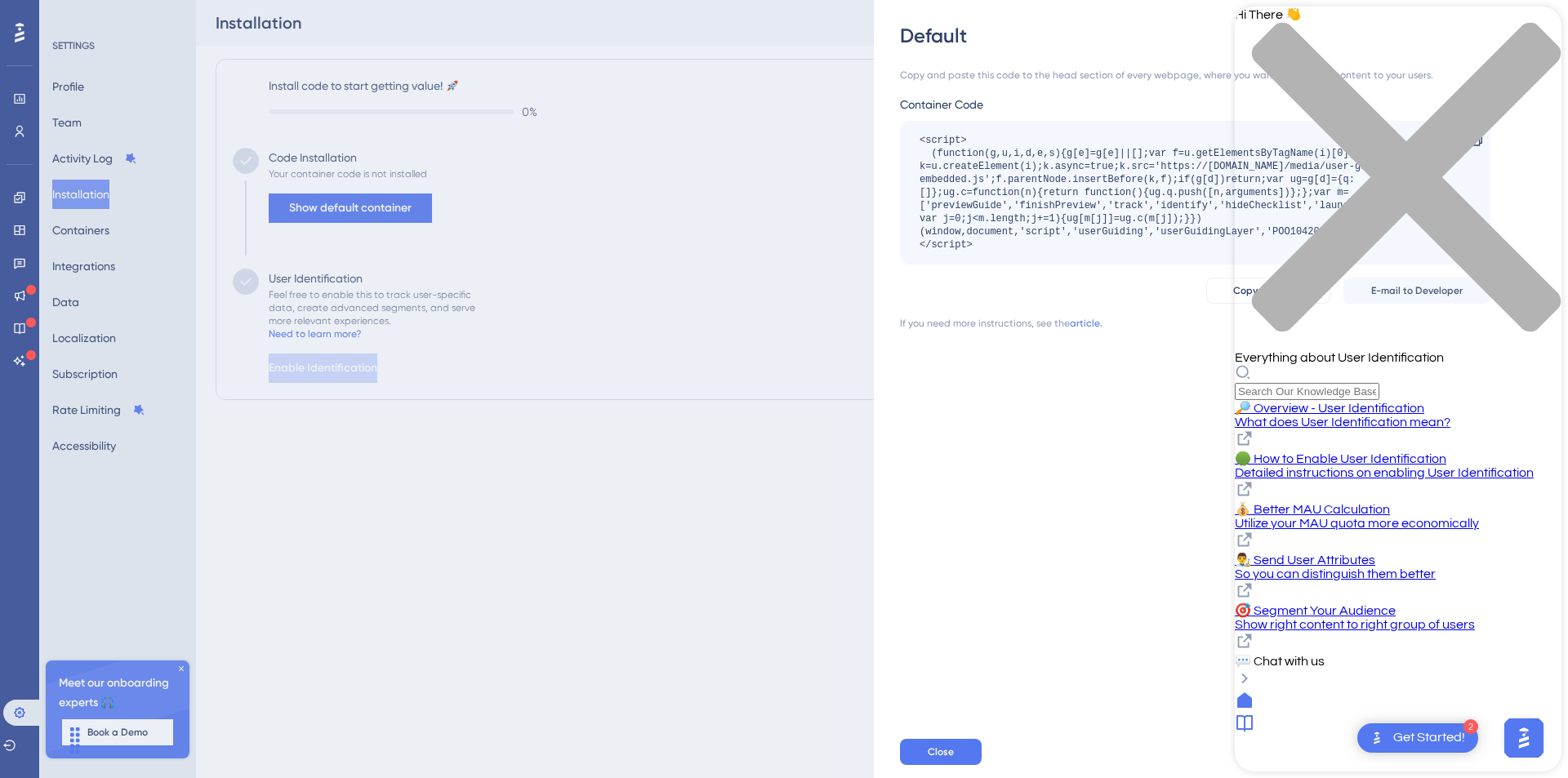 drag, startPoint x: 1535, startPoint y: 24, endPoint x: 2253, endPoint y: 211, distance: 741.952 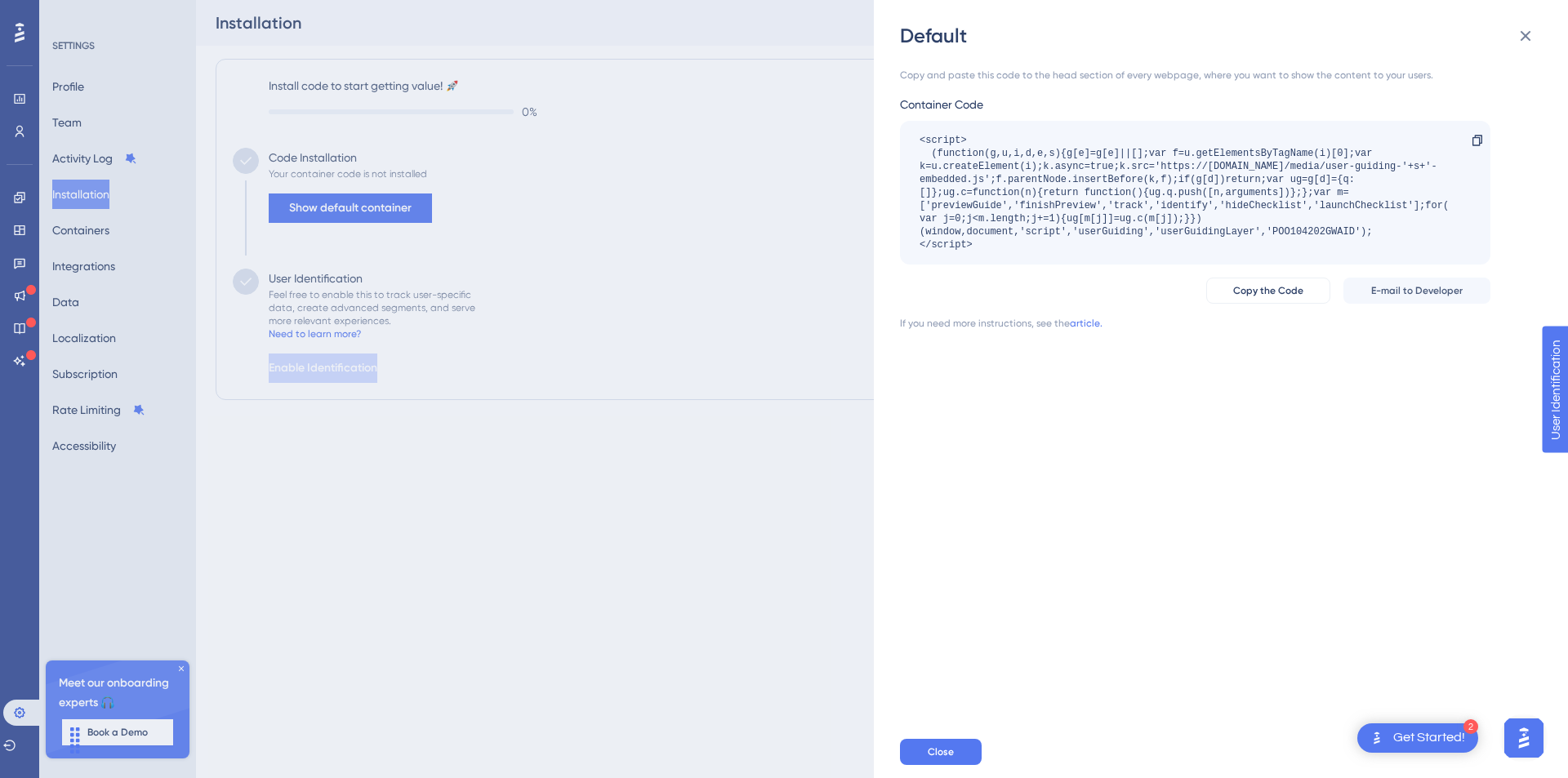 click on "Default Copy and paste this code to the head section of every webpage, where you want to show the content to your users. Container Code <script>
(function(g,u,i,d,e,s){g[e]=g[e]||[];var f=u.getElementsByTagName(i)[0];var k=u.createElement(i);k.async=true;k.src='https://[DOMAIN_NAME]/media/user-guiding-'+s+'-embedded.js';f.parentNode.insertBefore(k,f);if(g[d])return;var ug=g[d]={q:[]};ug.c=function(n){return function(){ug.q.push([n,arguments])};};var m=['previewGuide','finishPreview','track','identify','hideChecklist','launchChecklist'];for(var j=0;j<m.length;j+=1){ug[m[j]]=ug.c(m[j]);}})(window,document,'script','userGuiding','userGuidingLayer','POO104202GWAID');
</script>
Copy Copy the Code E-mail to Developer If you need more instructions, see the  article. Close" at bounding box center (784, 389) 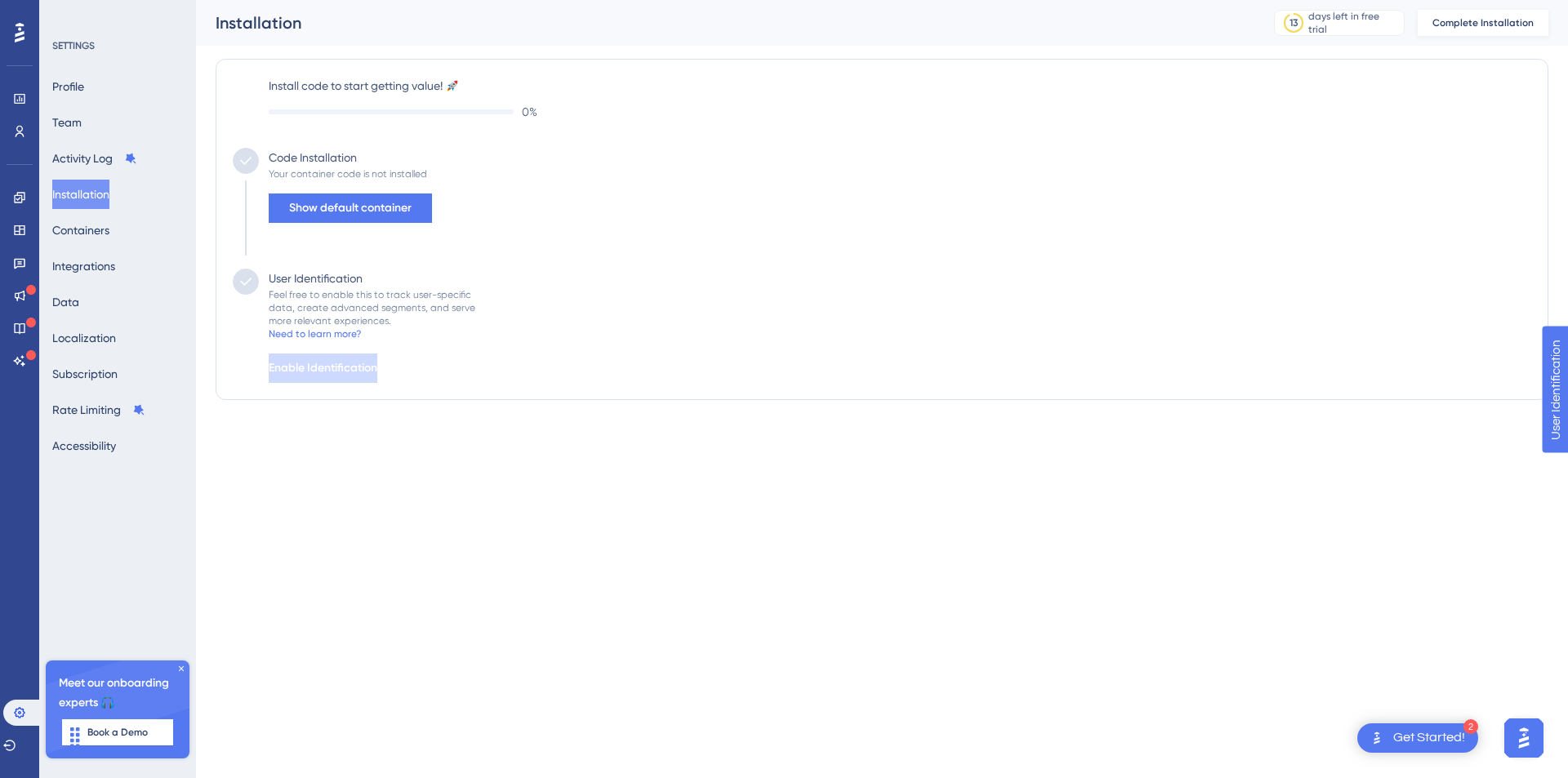 click on "Complete Installation" at bounding box center [1483, 23] 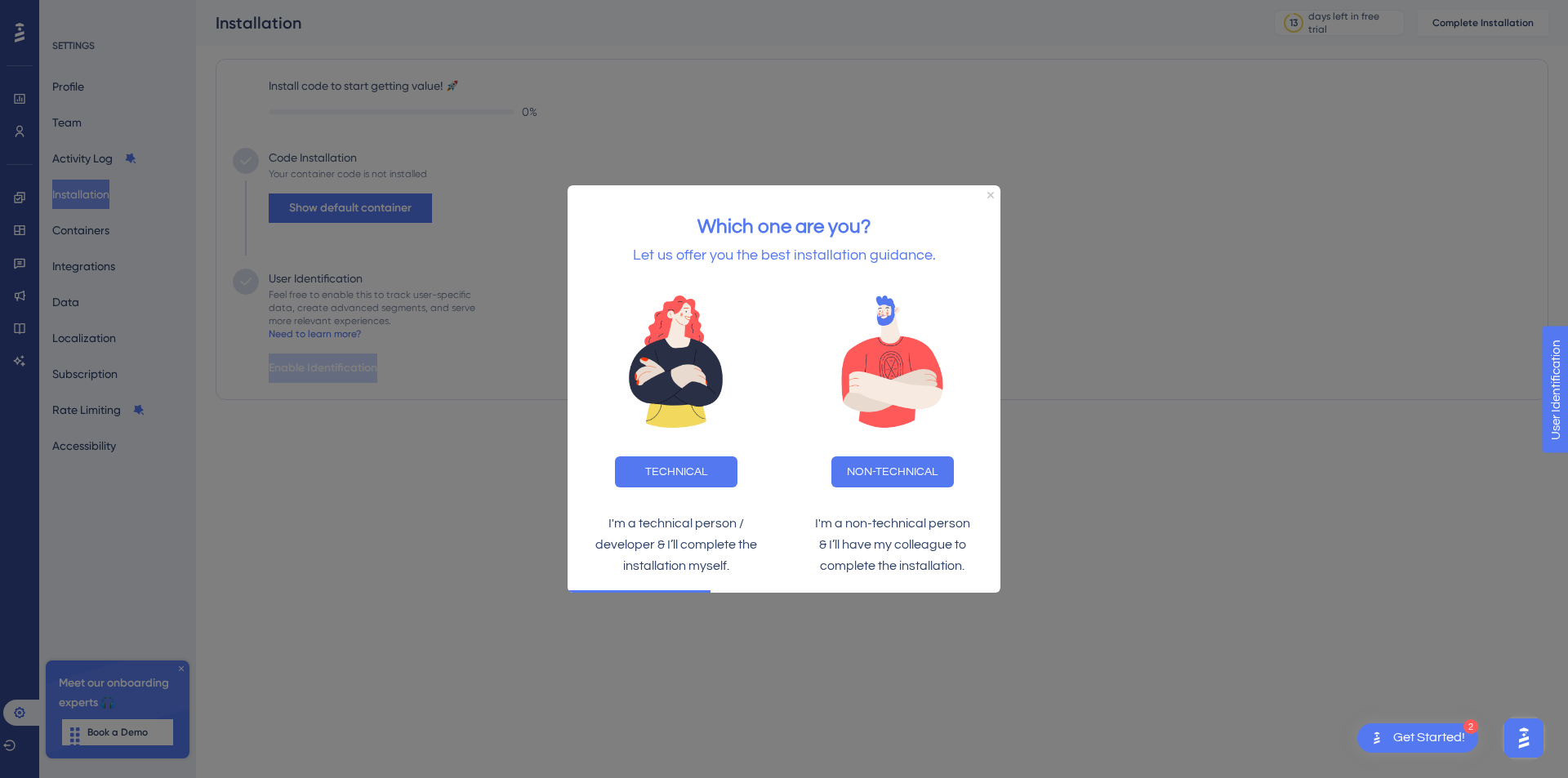 scroll, scrollTop: 0, scrollLeft: 0, axis: both 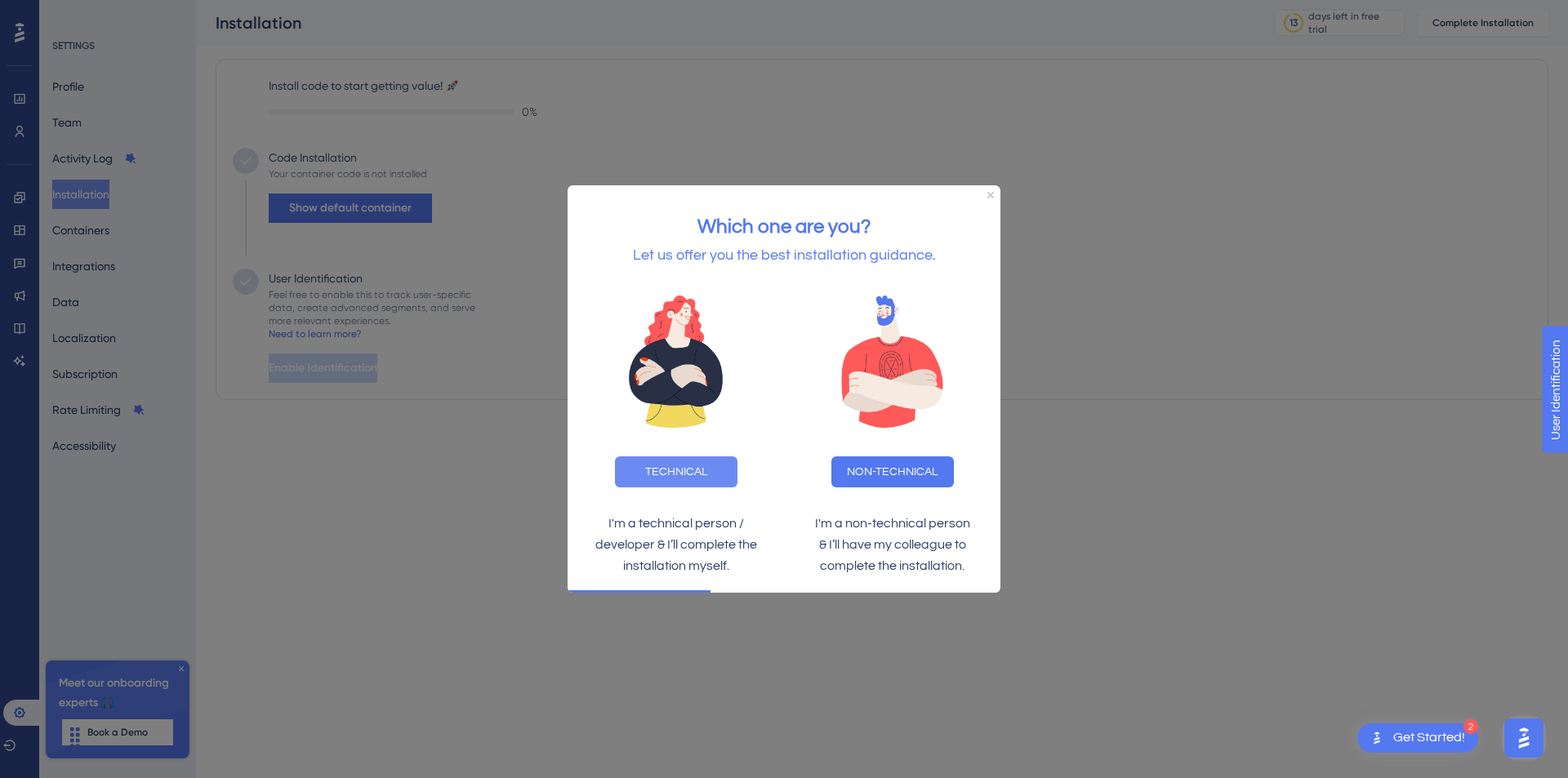 click on "TECHNICAL" at bounding box center [676, 472] 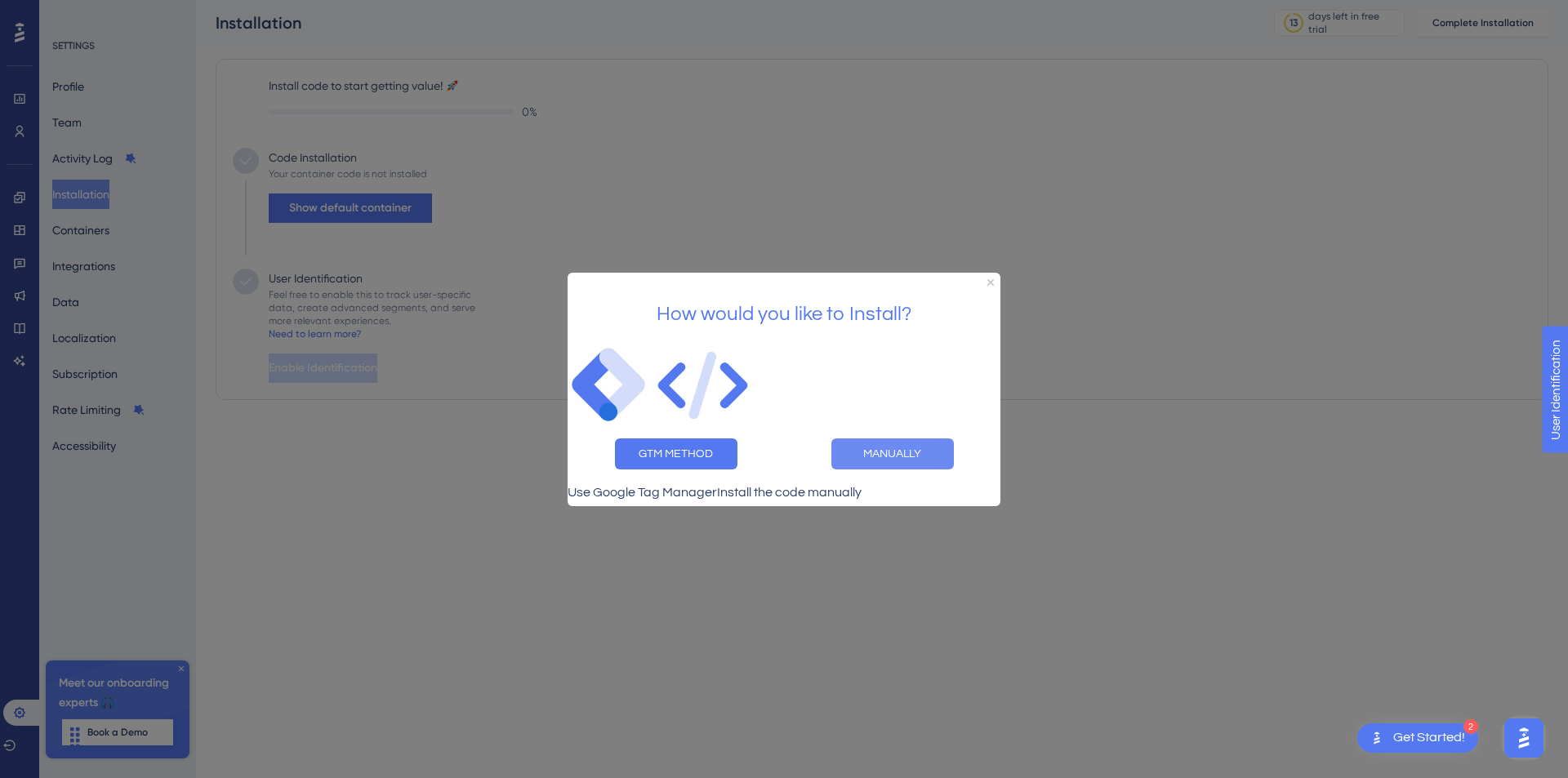 click on "MANUALLY" at bounding box center [893, 453] 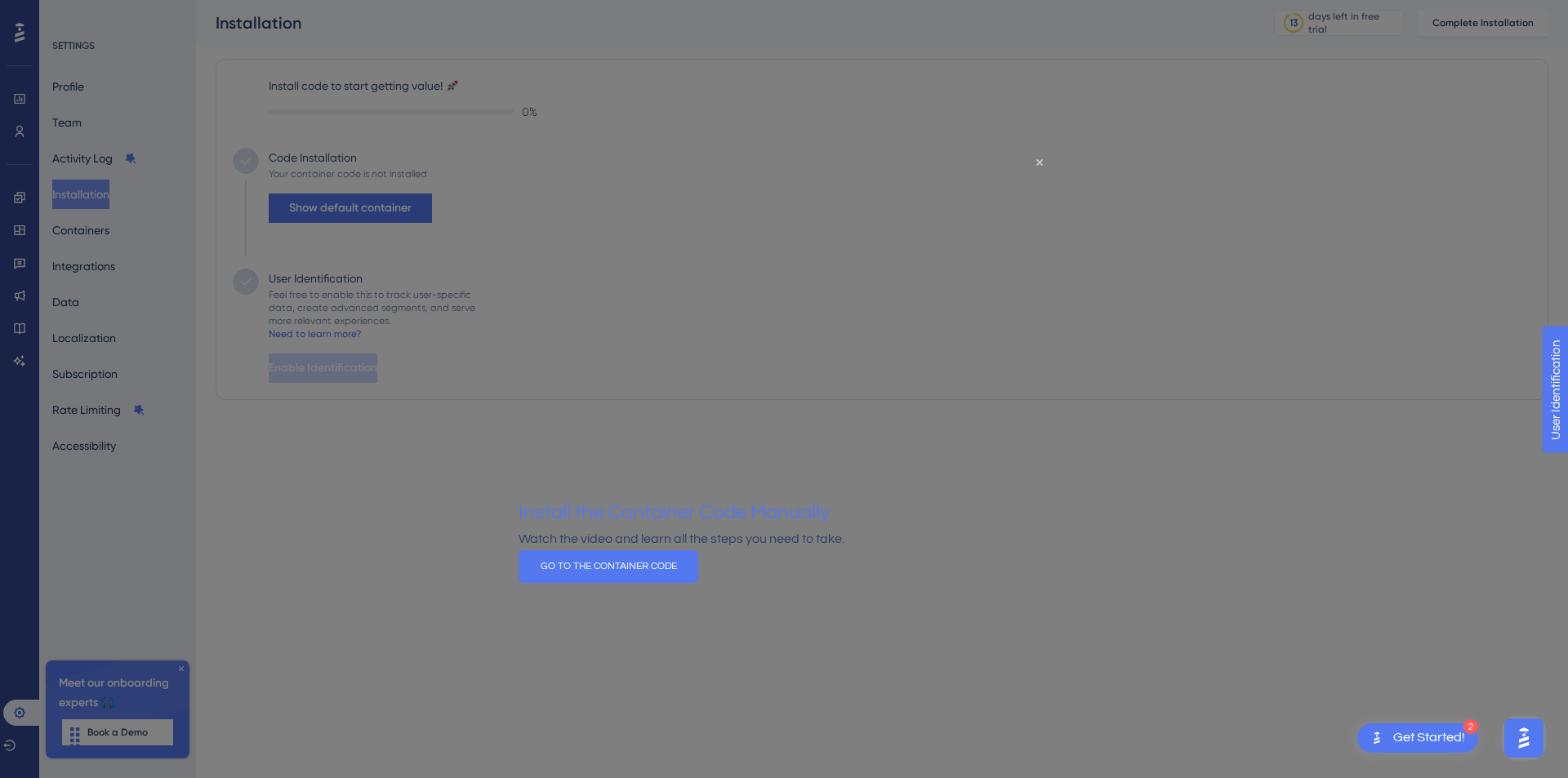 scroll, scrollTop: 0, scrollLeft: 0, axis: both 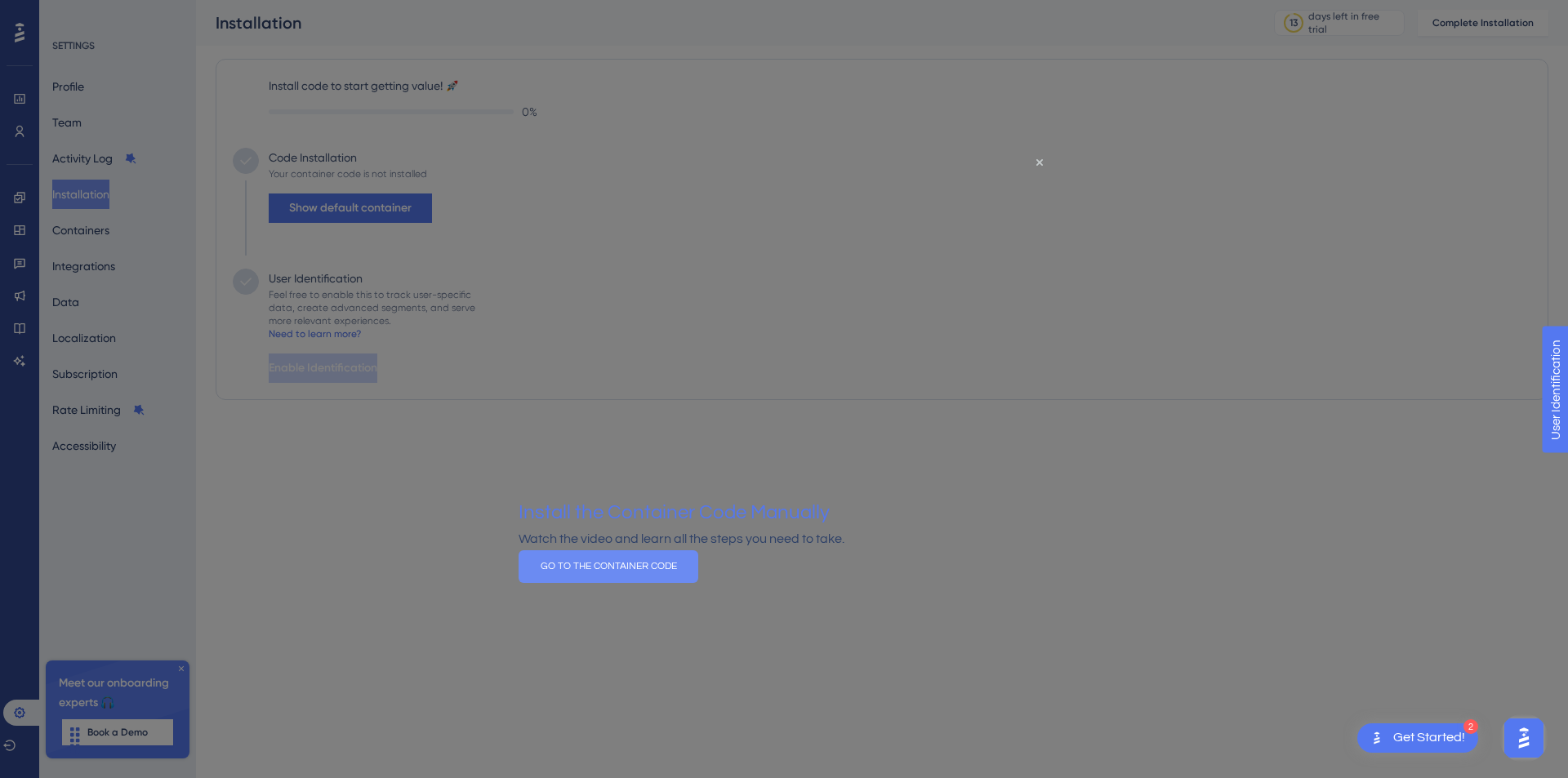 click on "GO TO THE CONTAINER CODE" at bounding box center [608, 567] 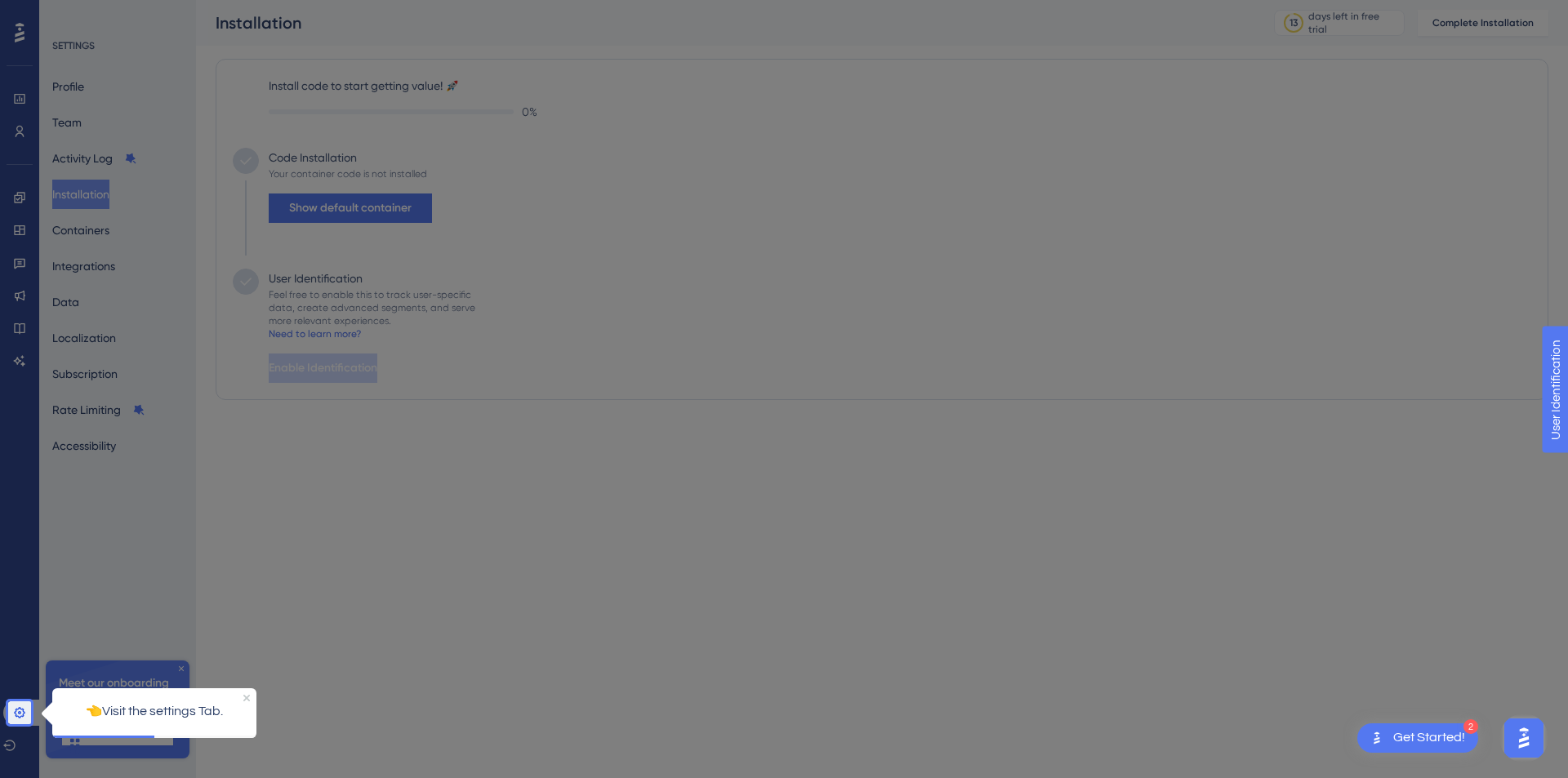 click on "👈Visit the settings Tab." at bounding box center [154, 711] 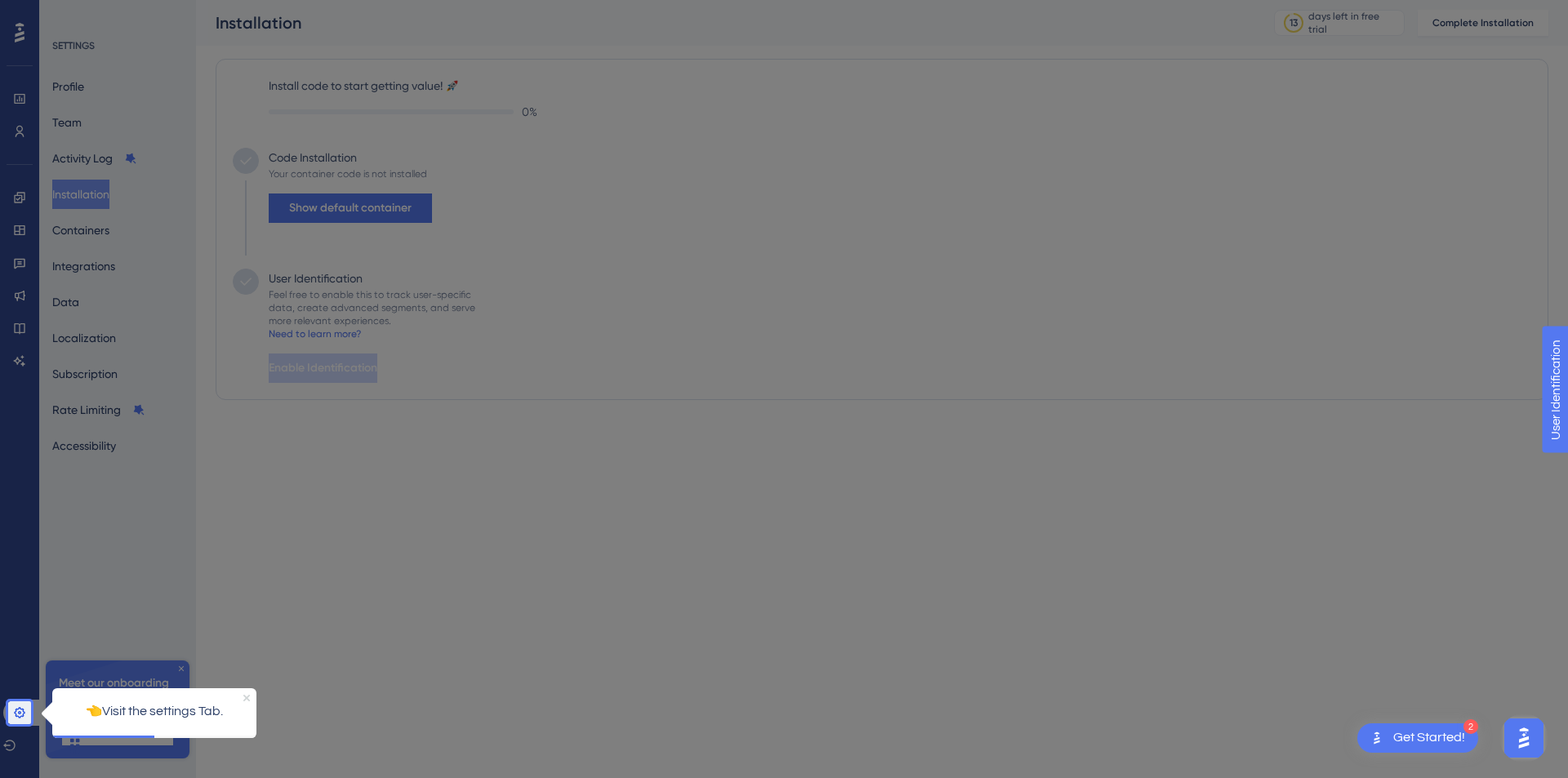 click 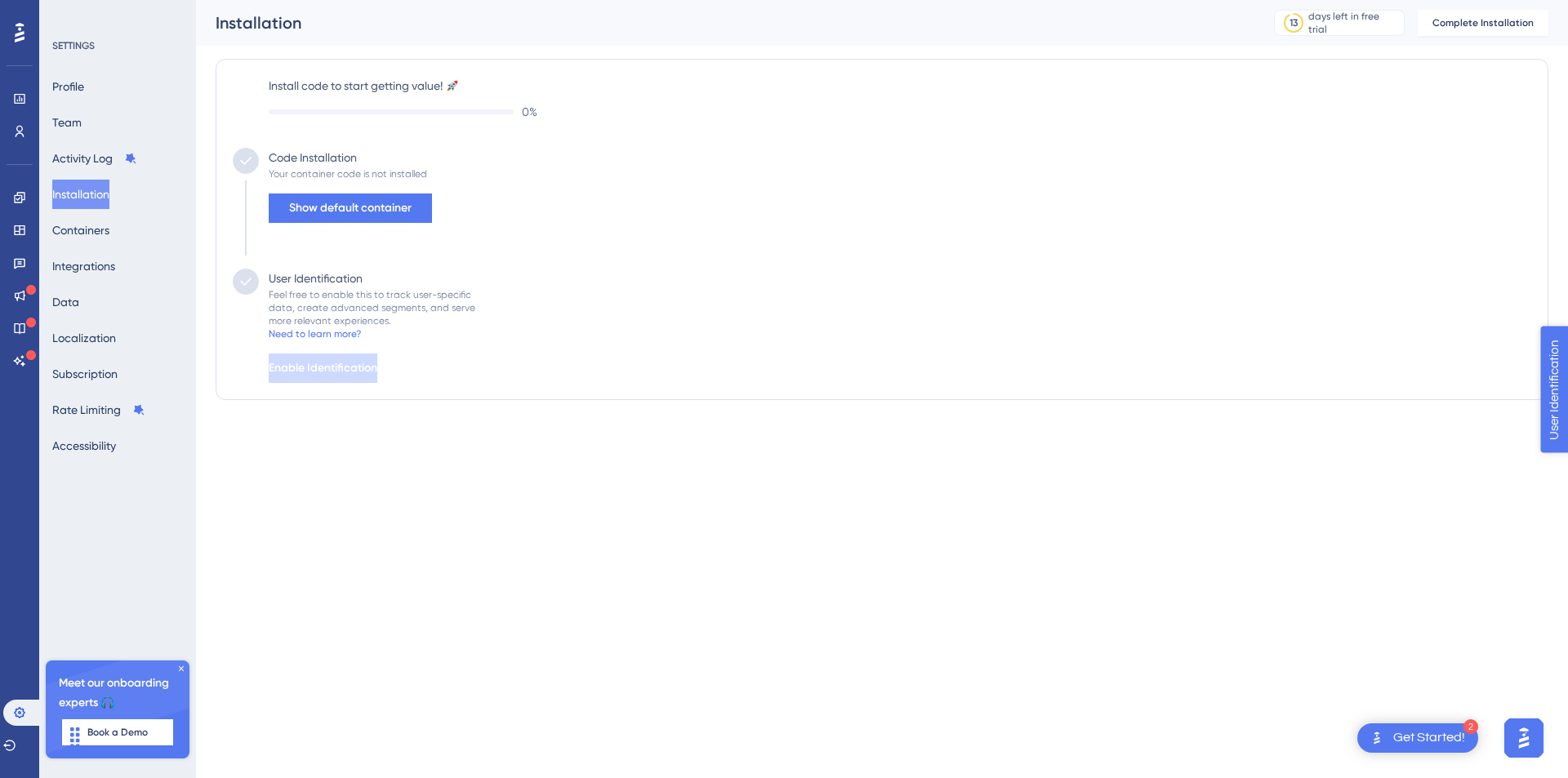 click on "User Identification" at bounding box center (1603, 466) 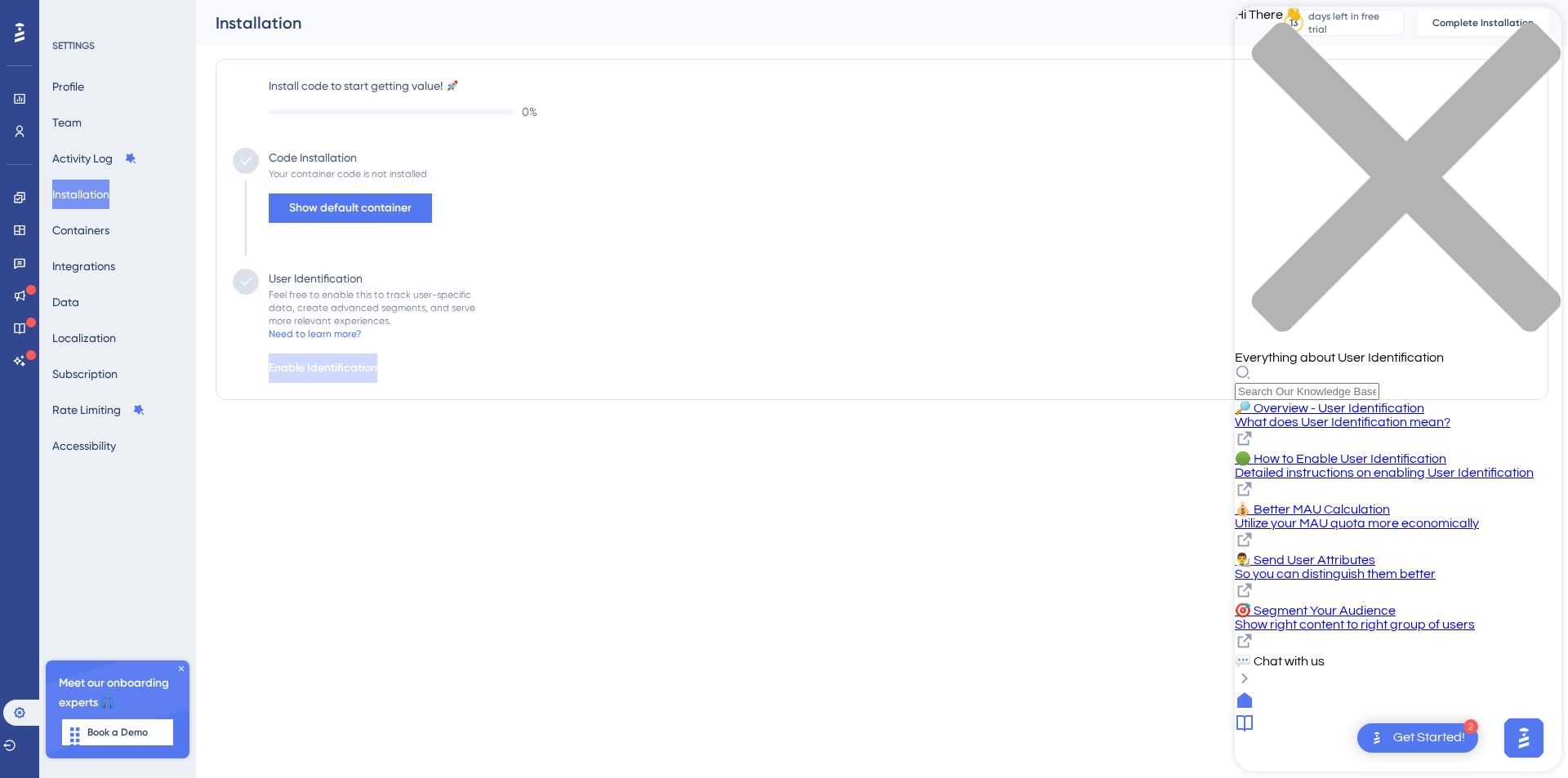 click on "🟢   How to Enable User Identification" at bounding box center (1398, 458) 